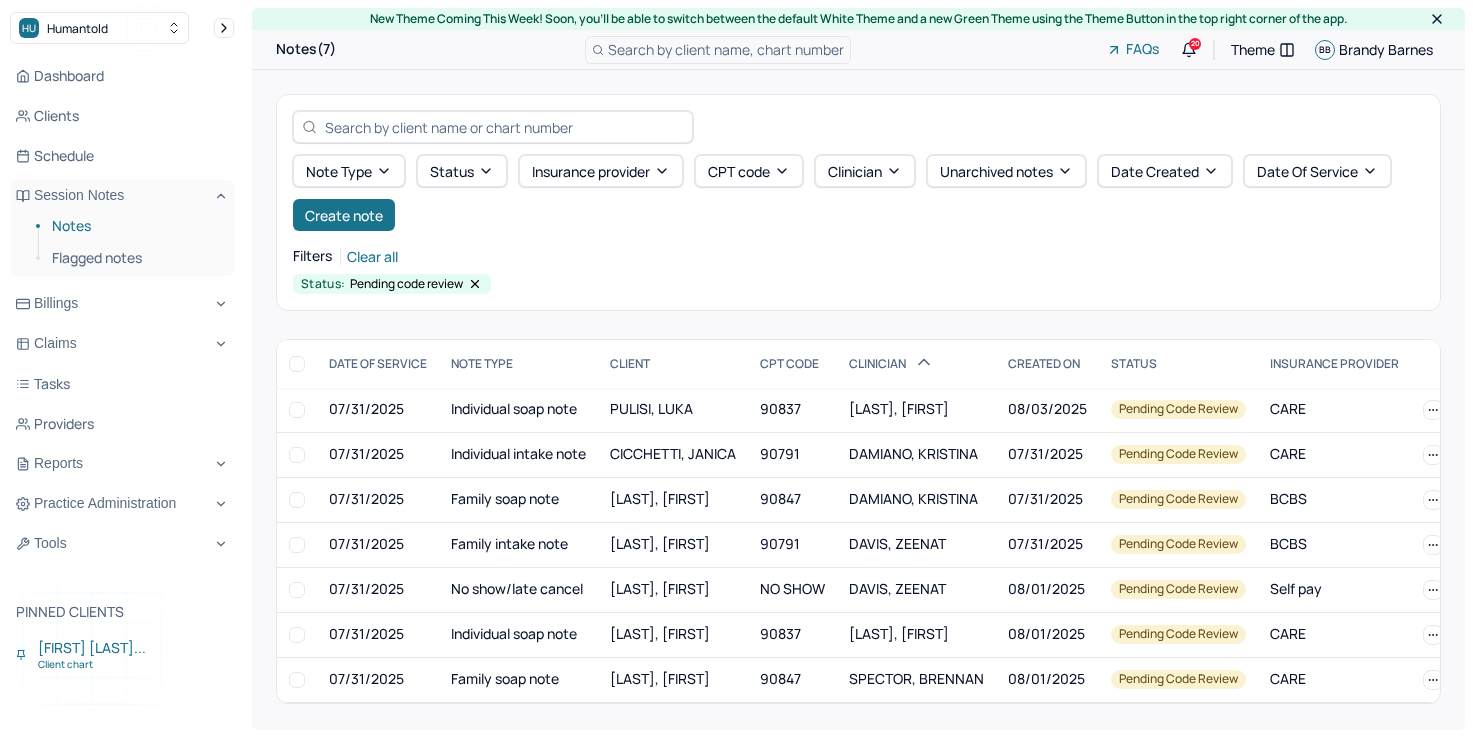scroll, scrollTop: 0, scrollLeft: 0, axis: both 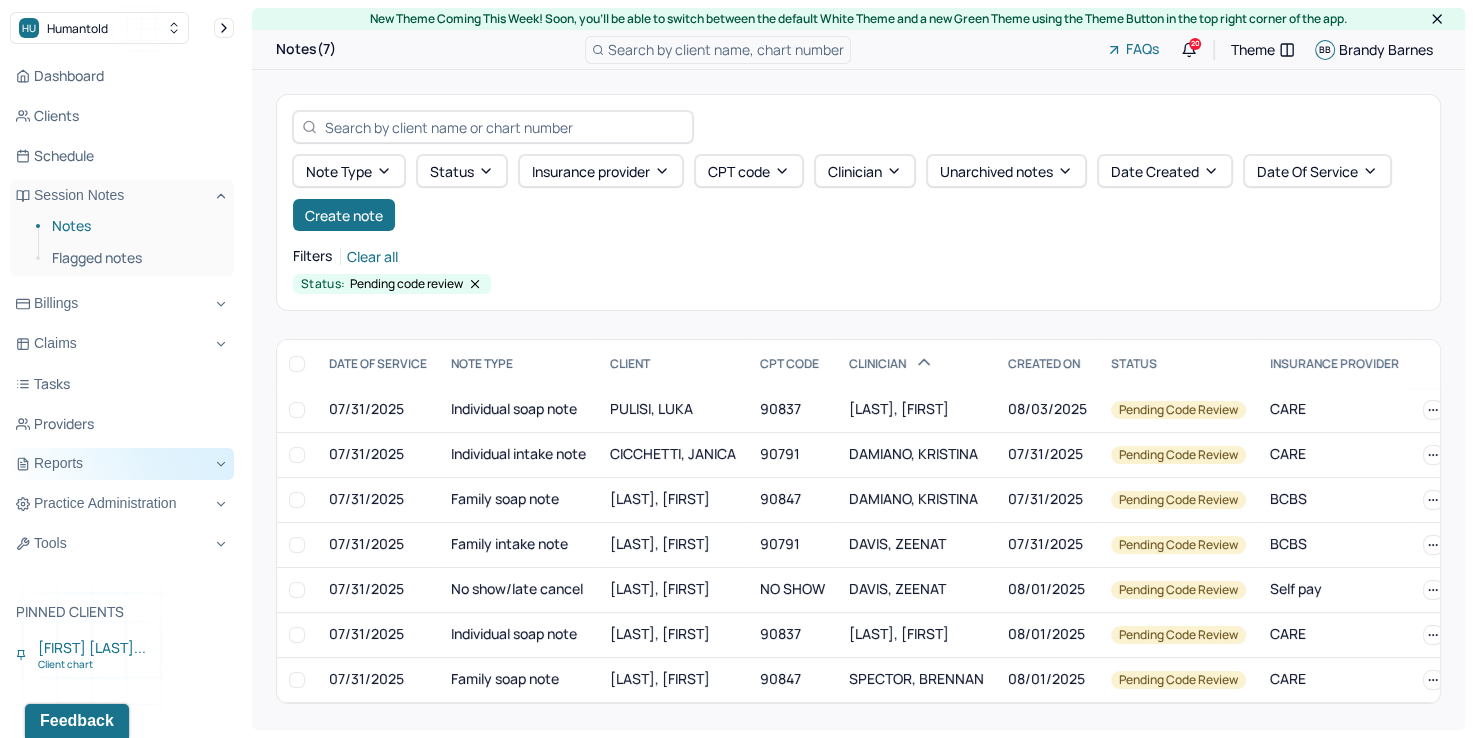 click on "Reports" at bounding box center [122, 464] 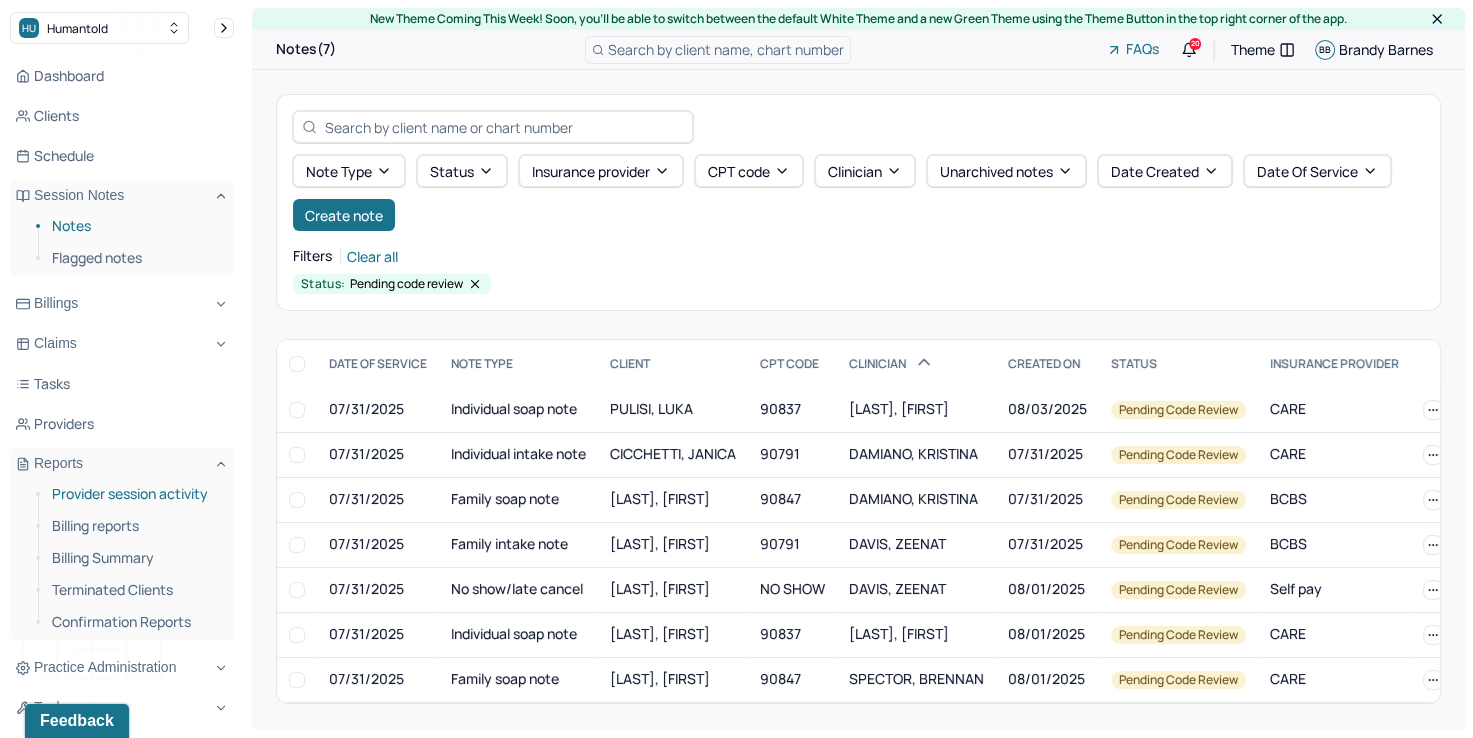 click on "Provider session activity" at bounding box center [135, 494] 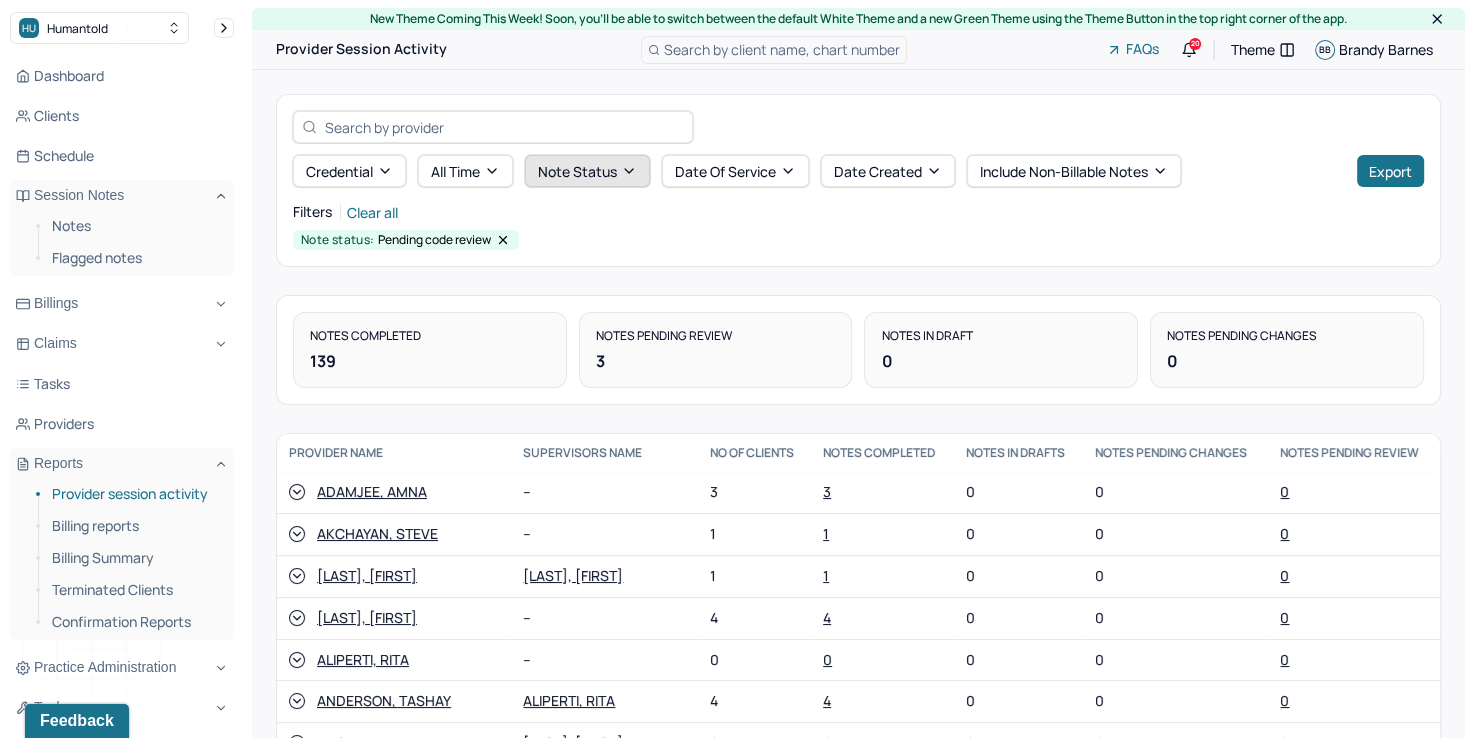 click on "Note status" at bounding box center (587, 171) 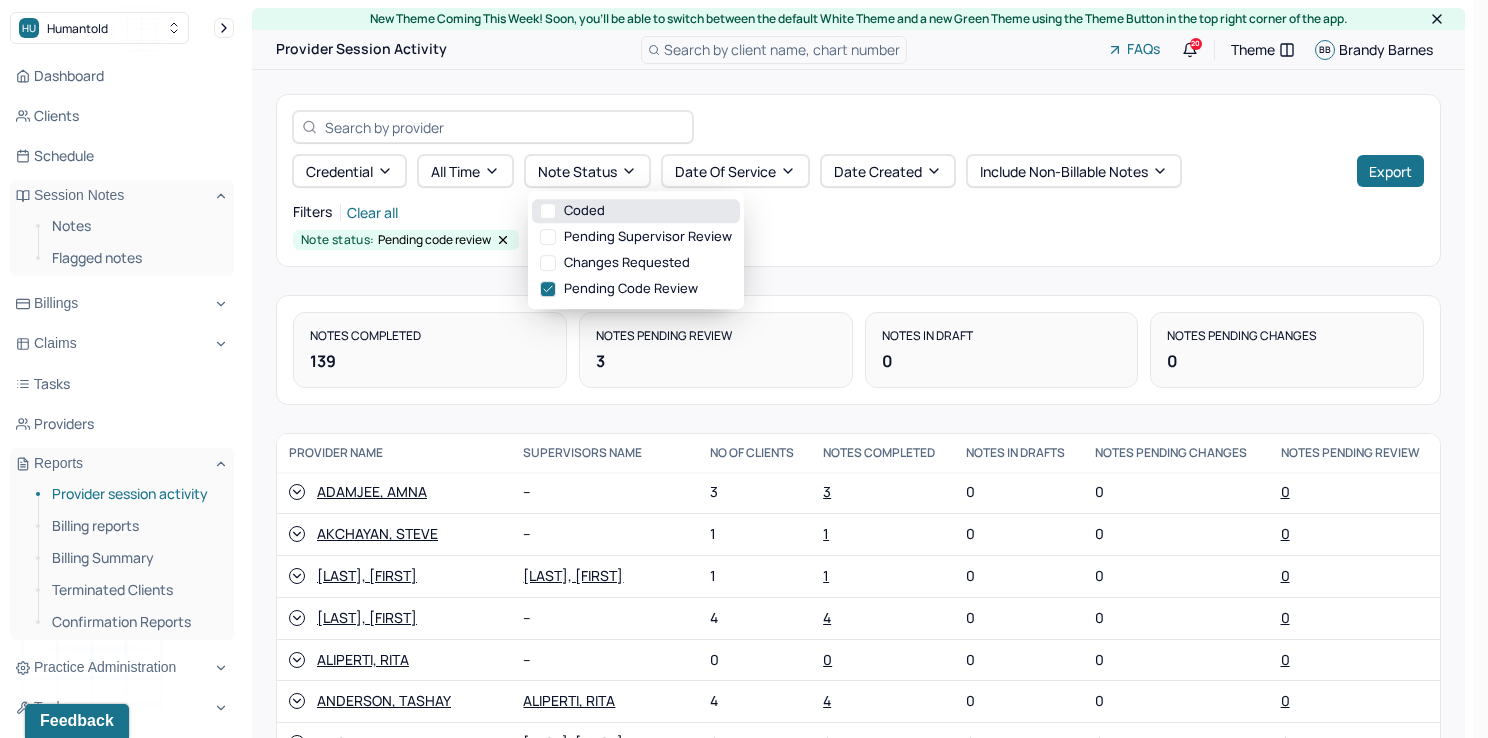 click 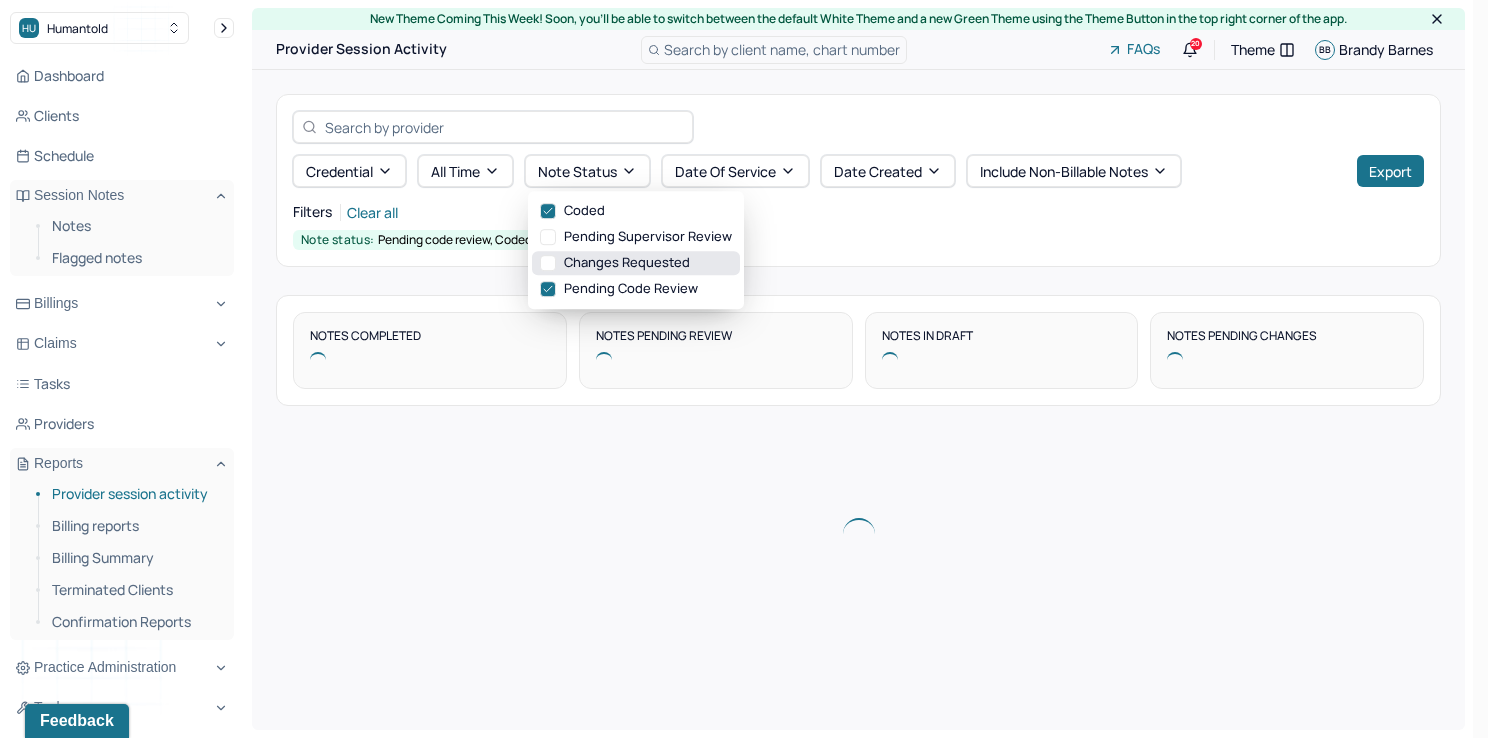 click on "Changes requested" at bounding box center [636, 263] 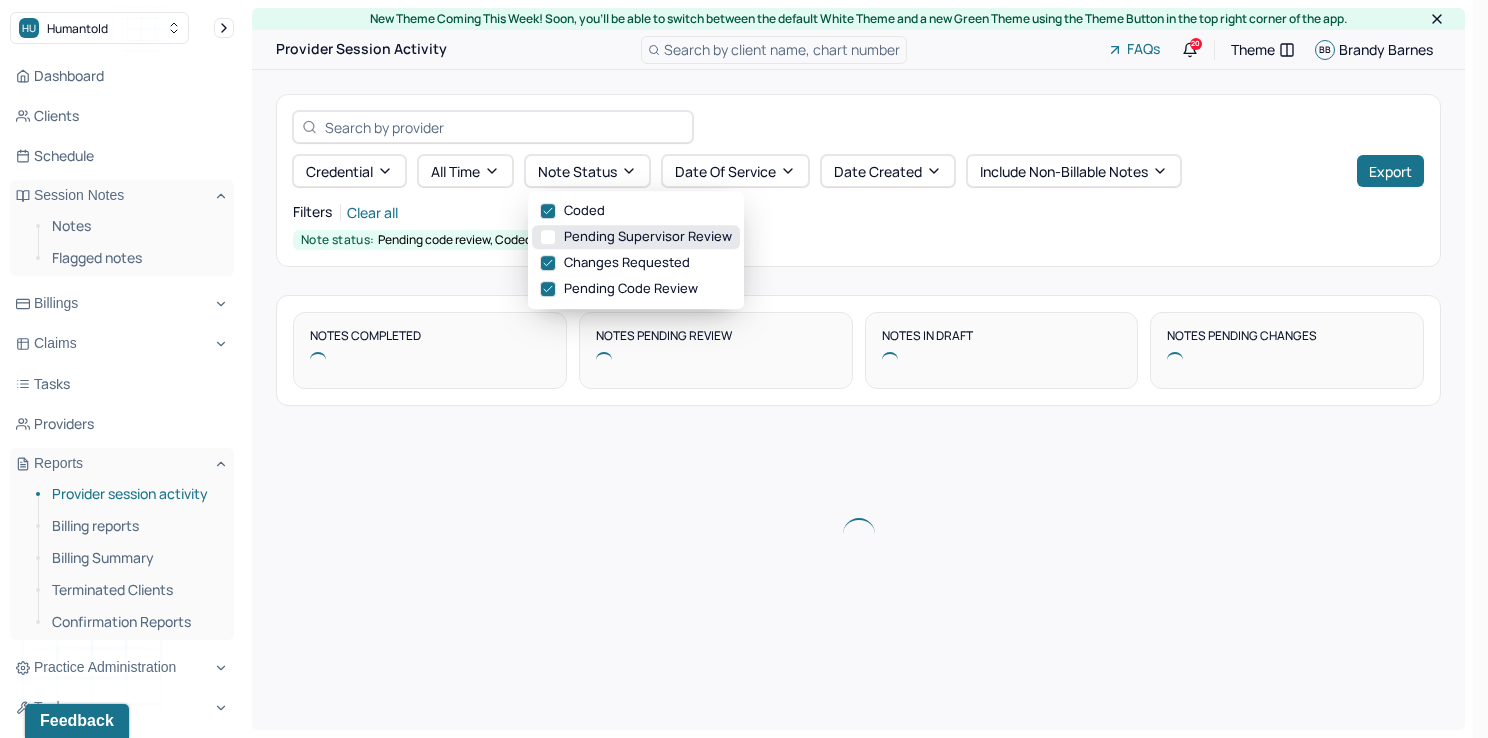 click on "Pending supervisor review" at bounding box center (636, 237) 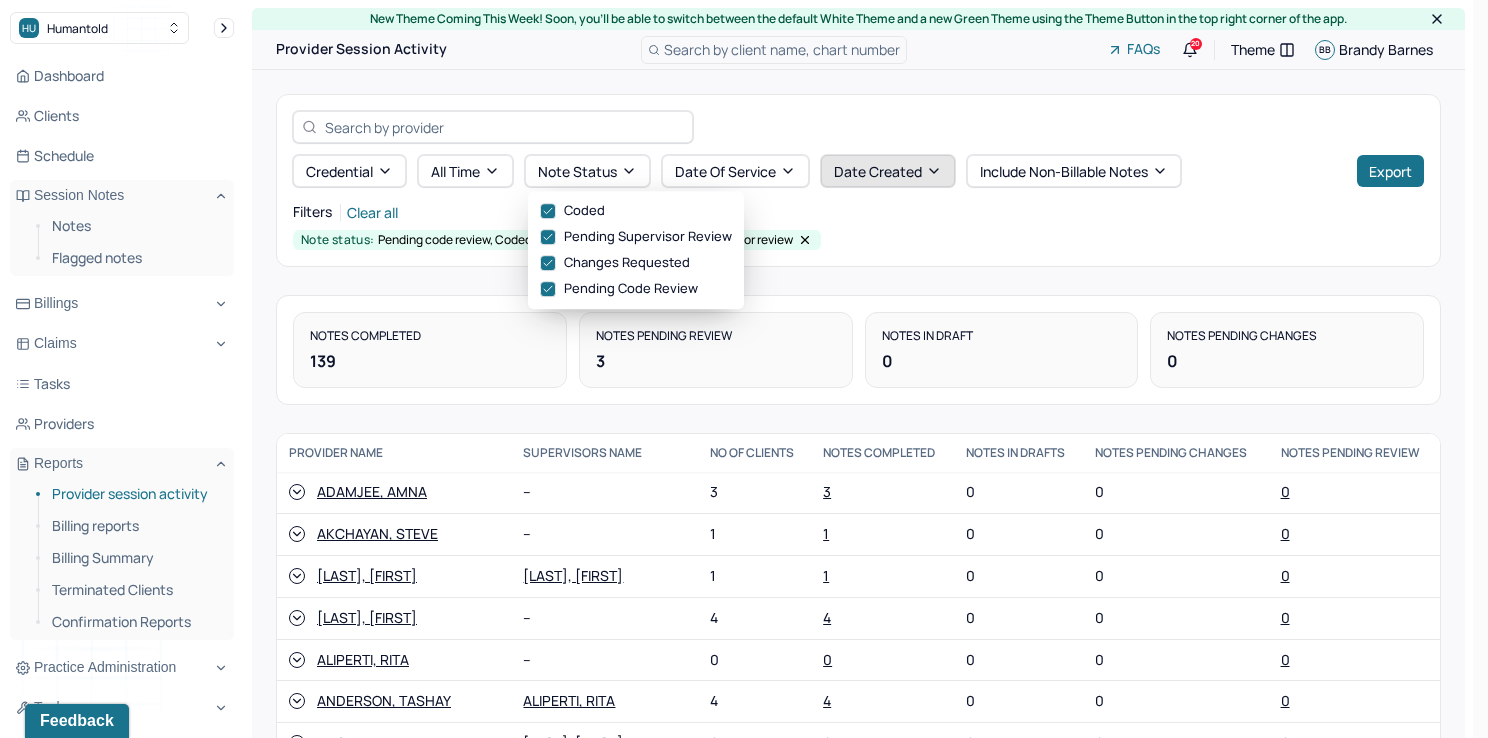 click on "Date Created" at bounding box center (888, 171) 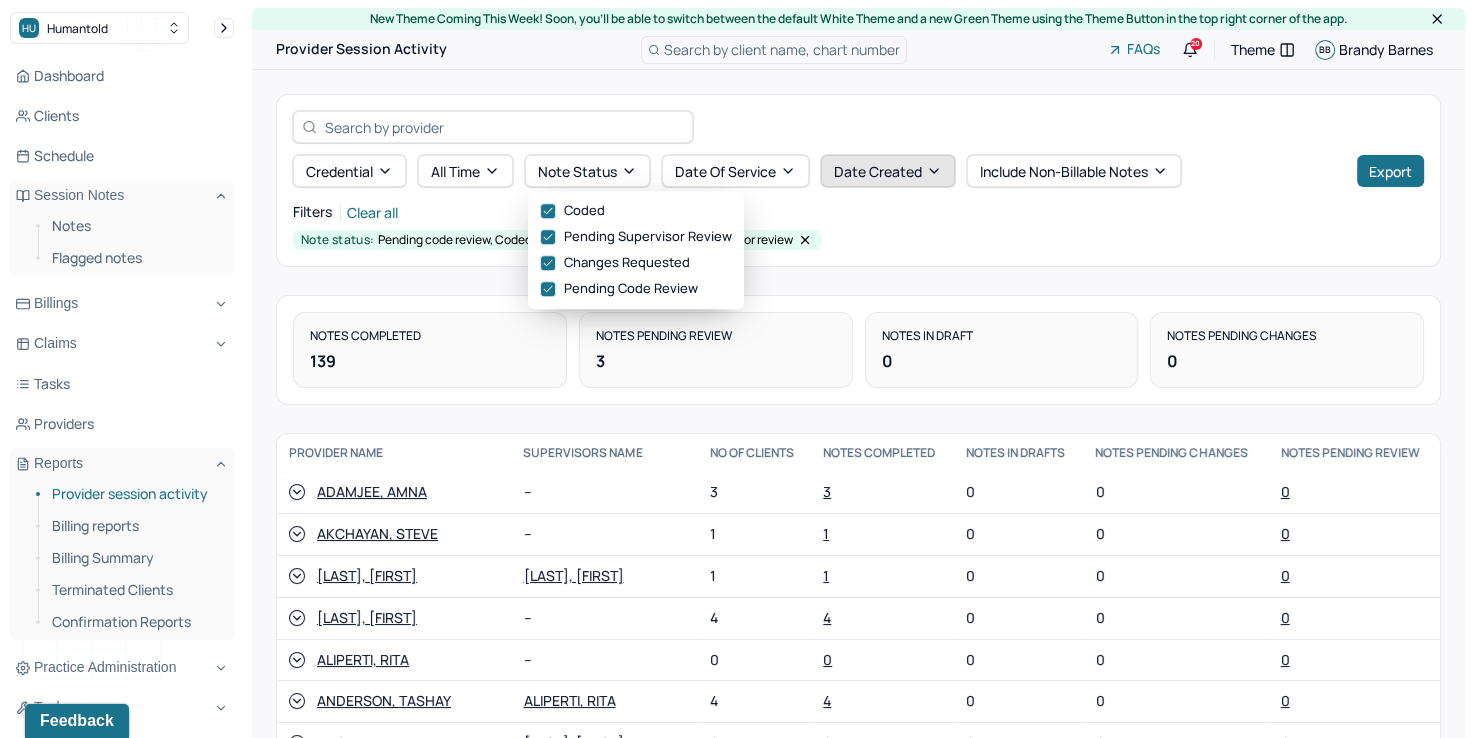 select on "6" 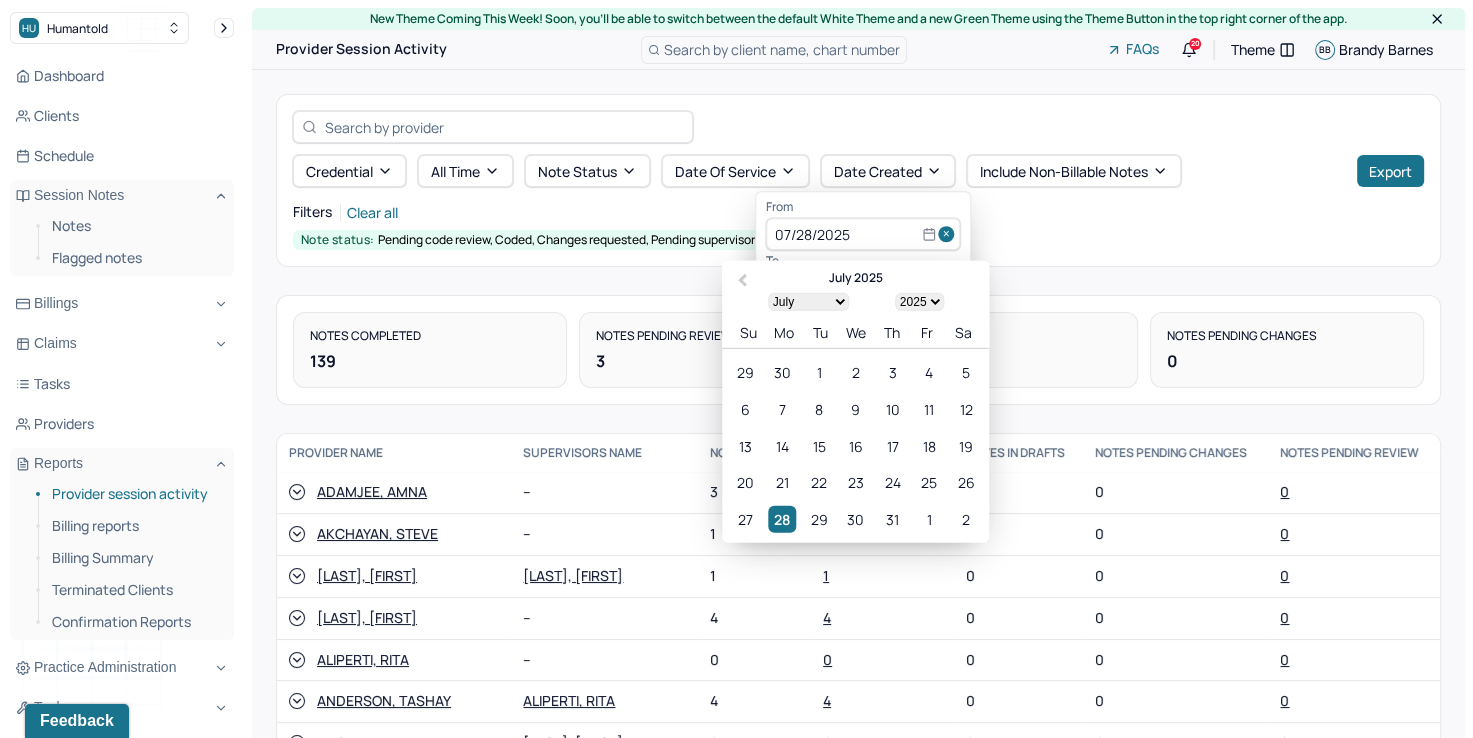 click at bounding box center (949, 235) 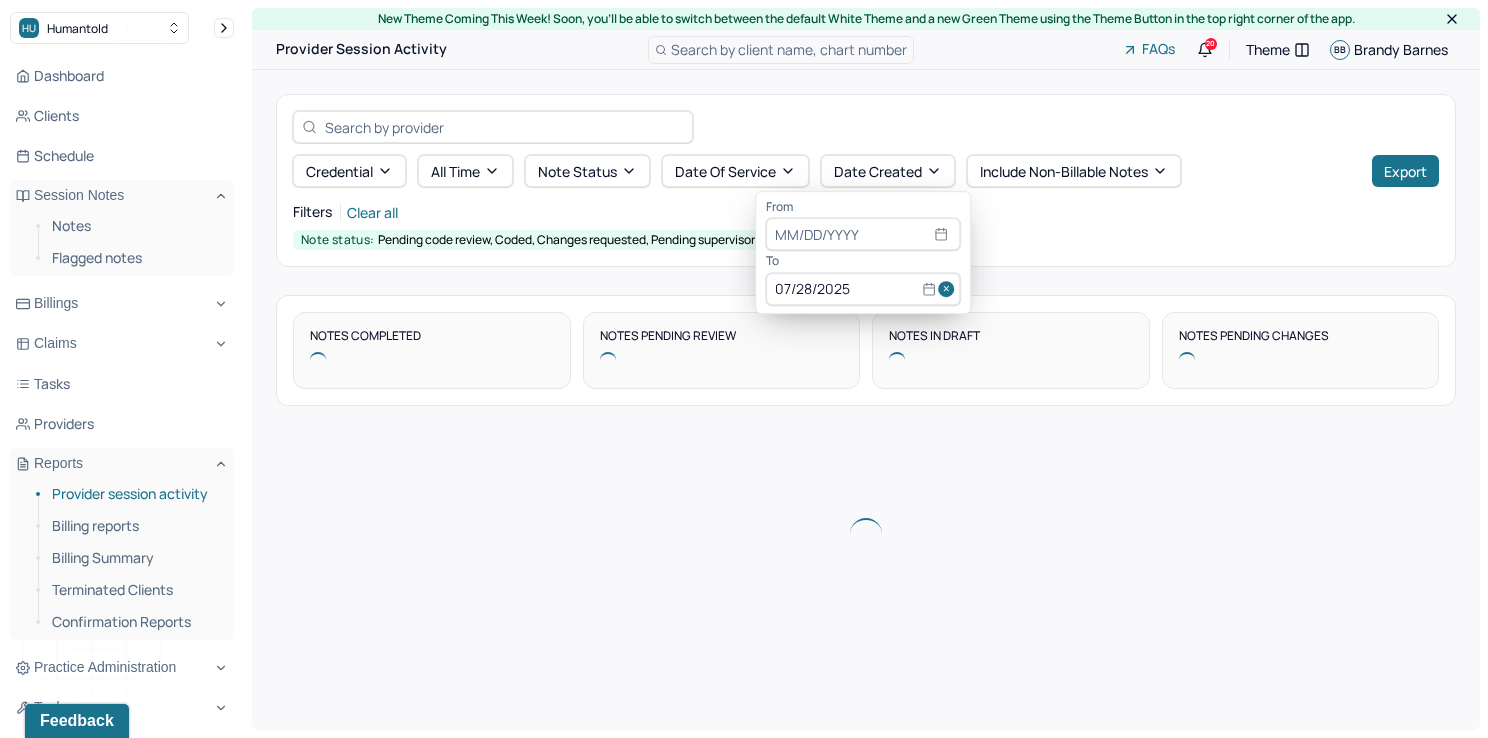 click at bounding box center (949, 289) 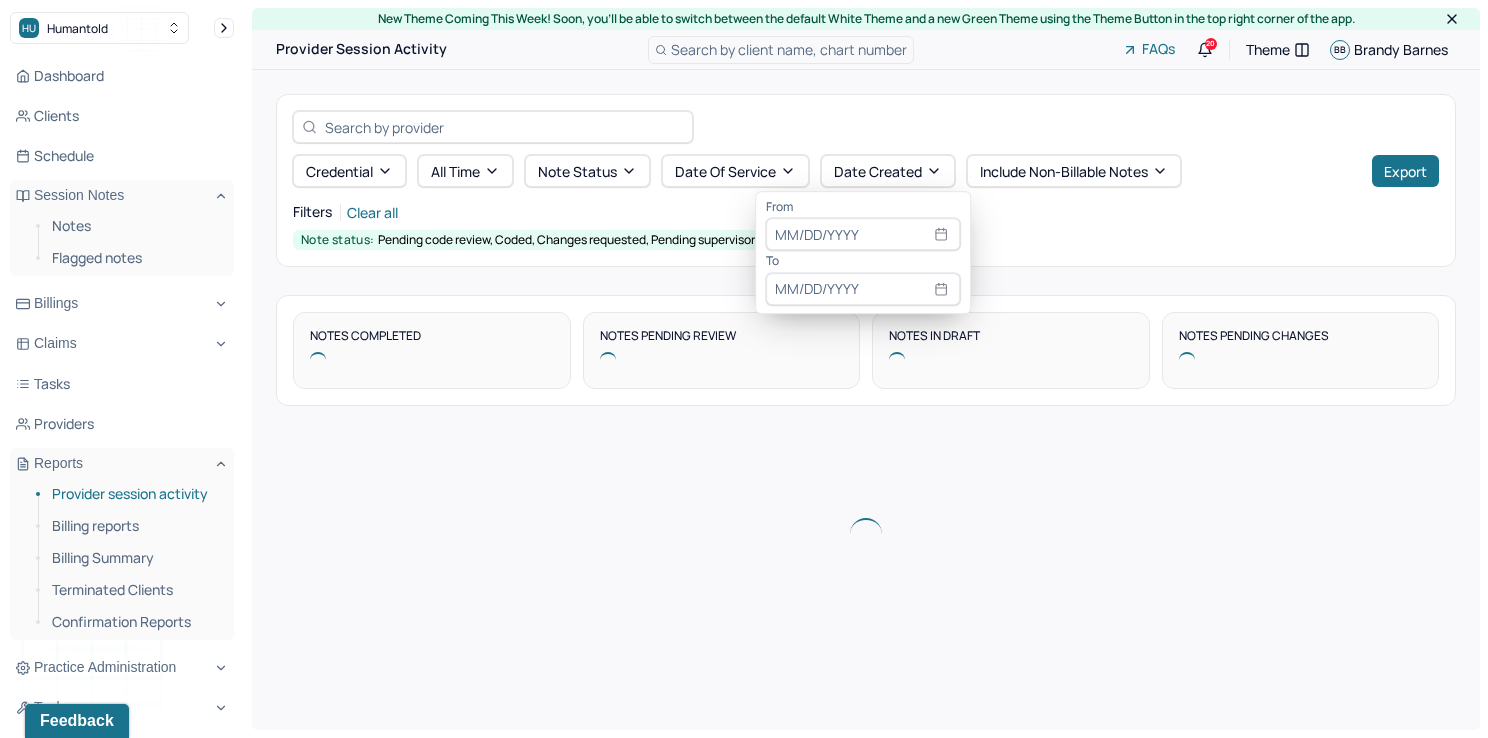 click at bounding box center (863, 235) 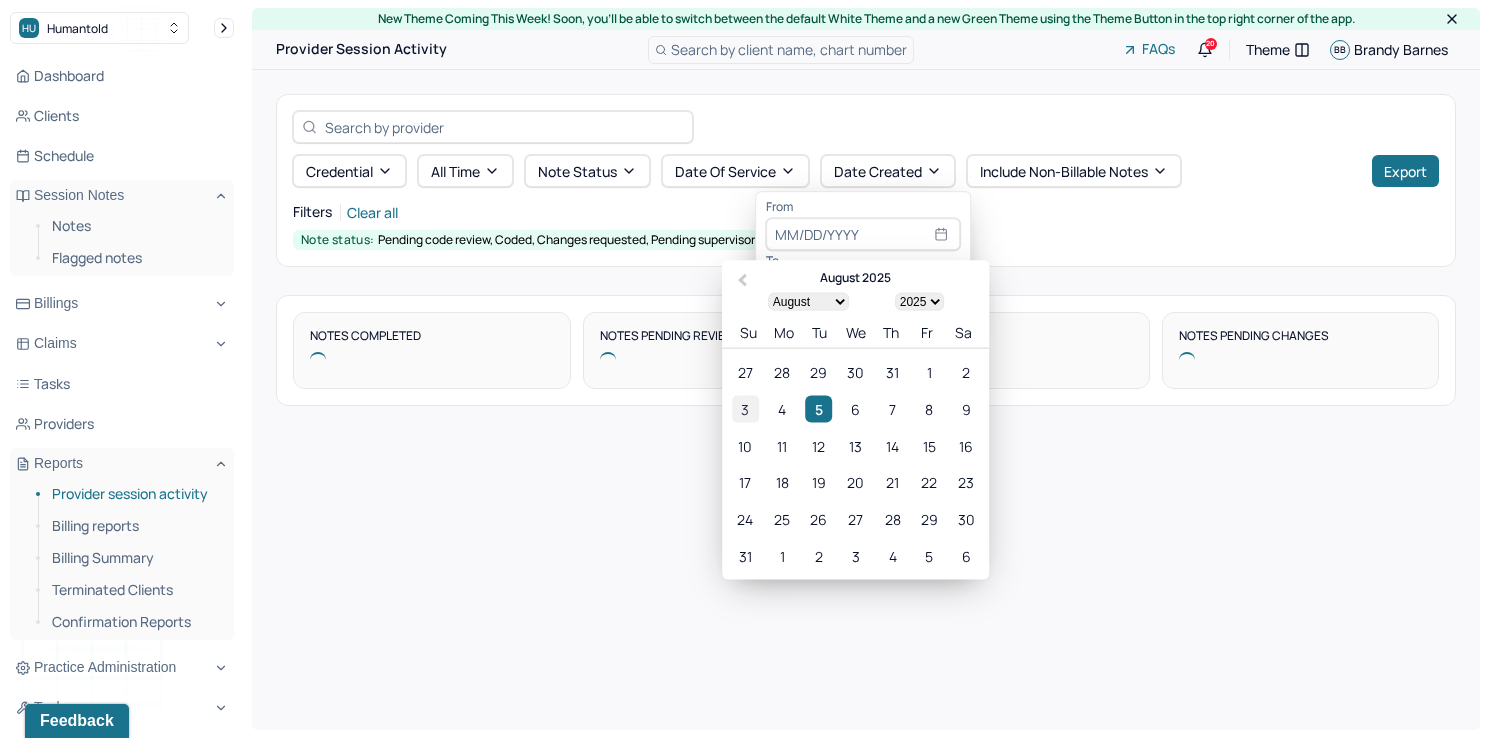 click on "3" at bounding box center (745, 408) 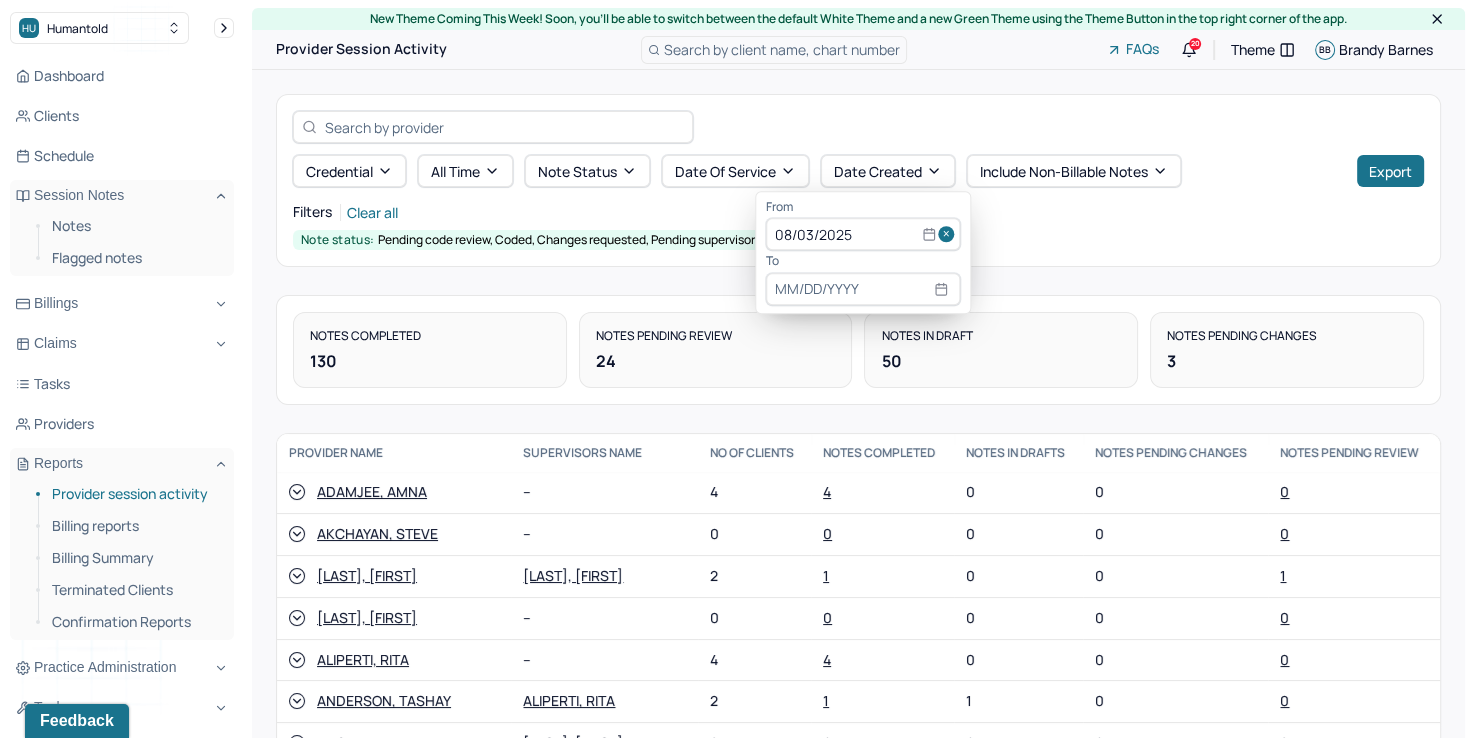click at bounding box center [863, 289] 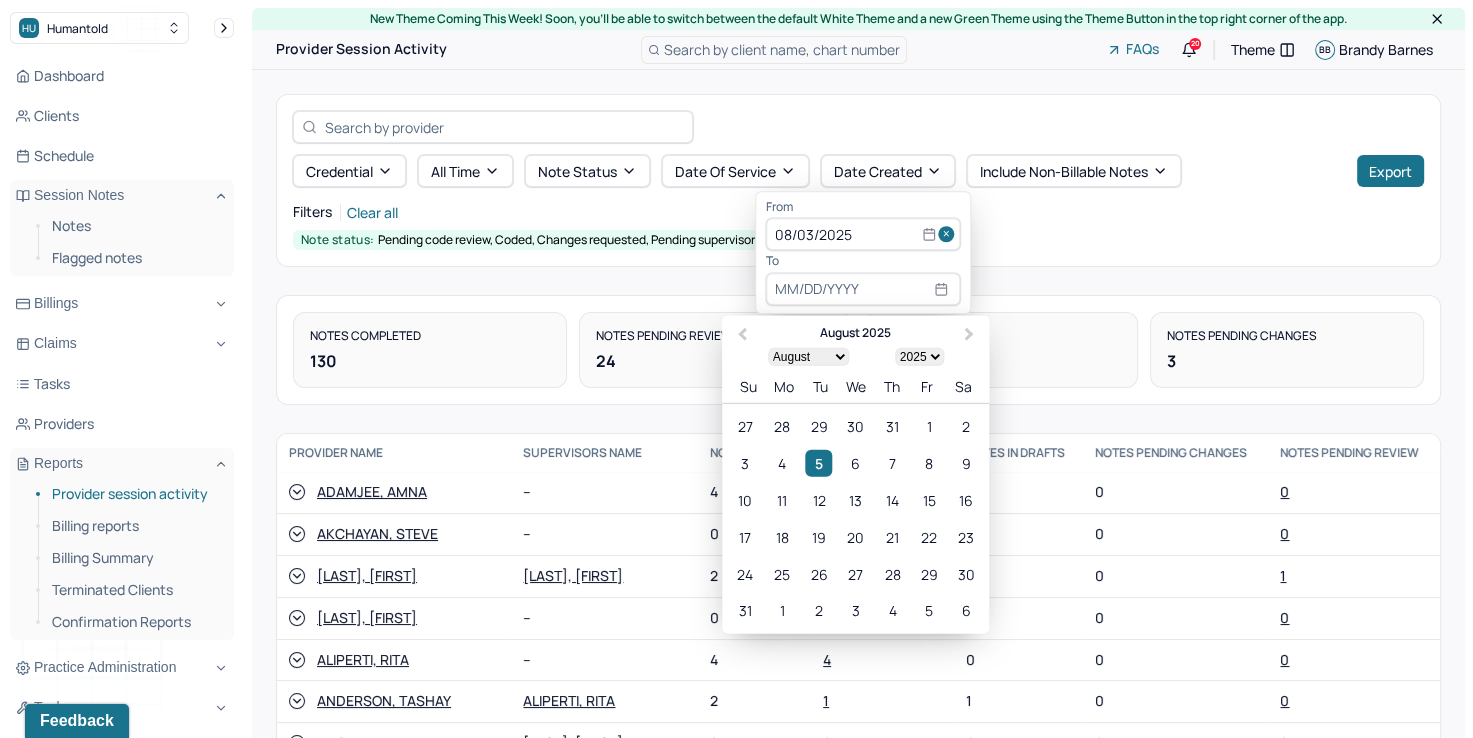 click on "3 4 5 6 7 8 9" at bounding box center (855, 463) 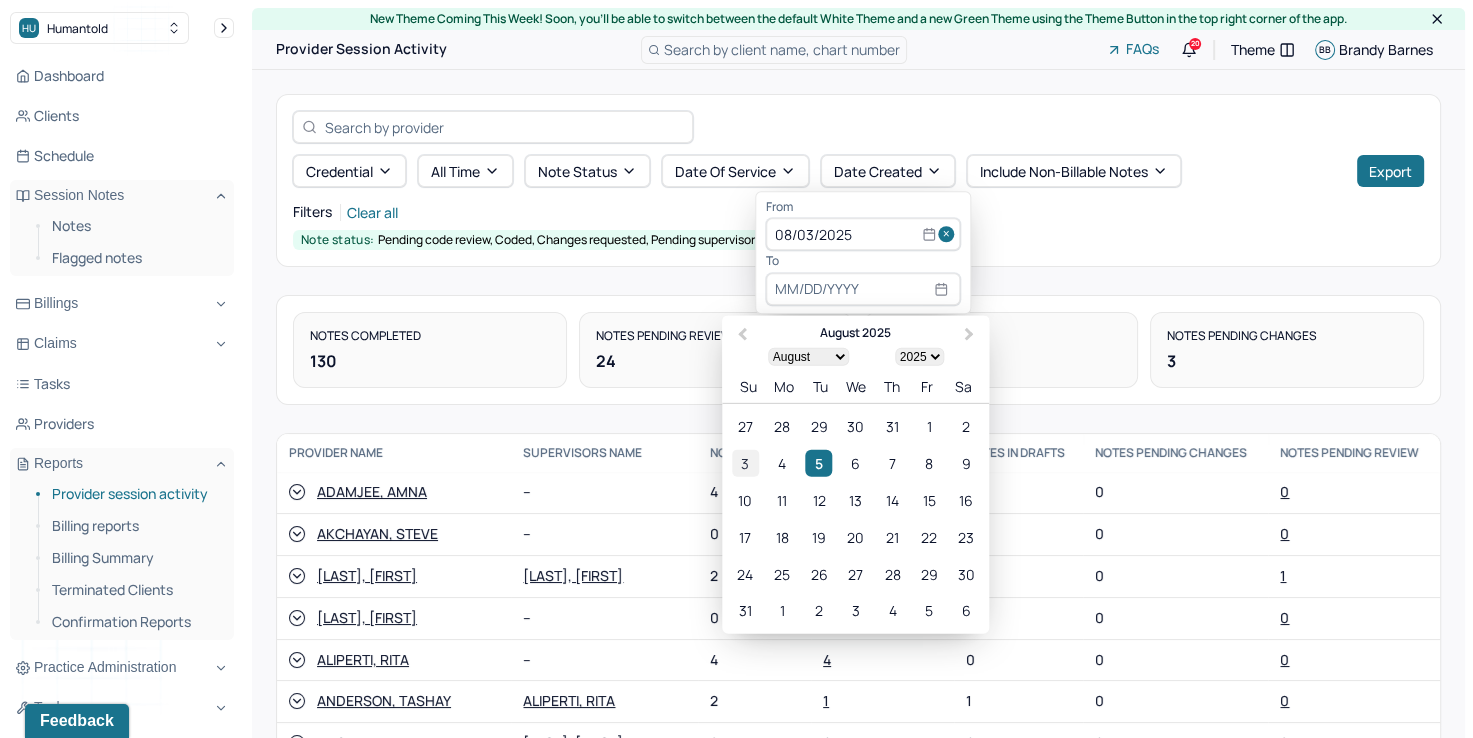 click on "3" at bounding box center (745, 463) 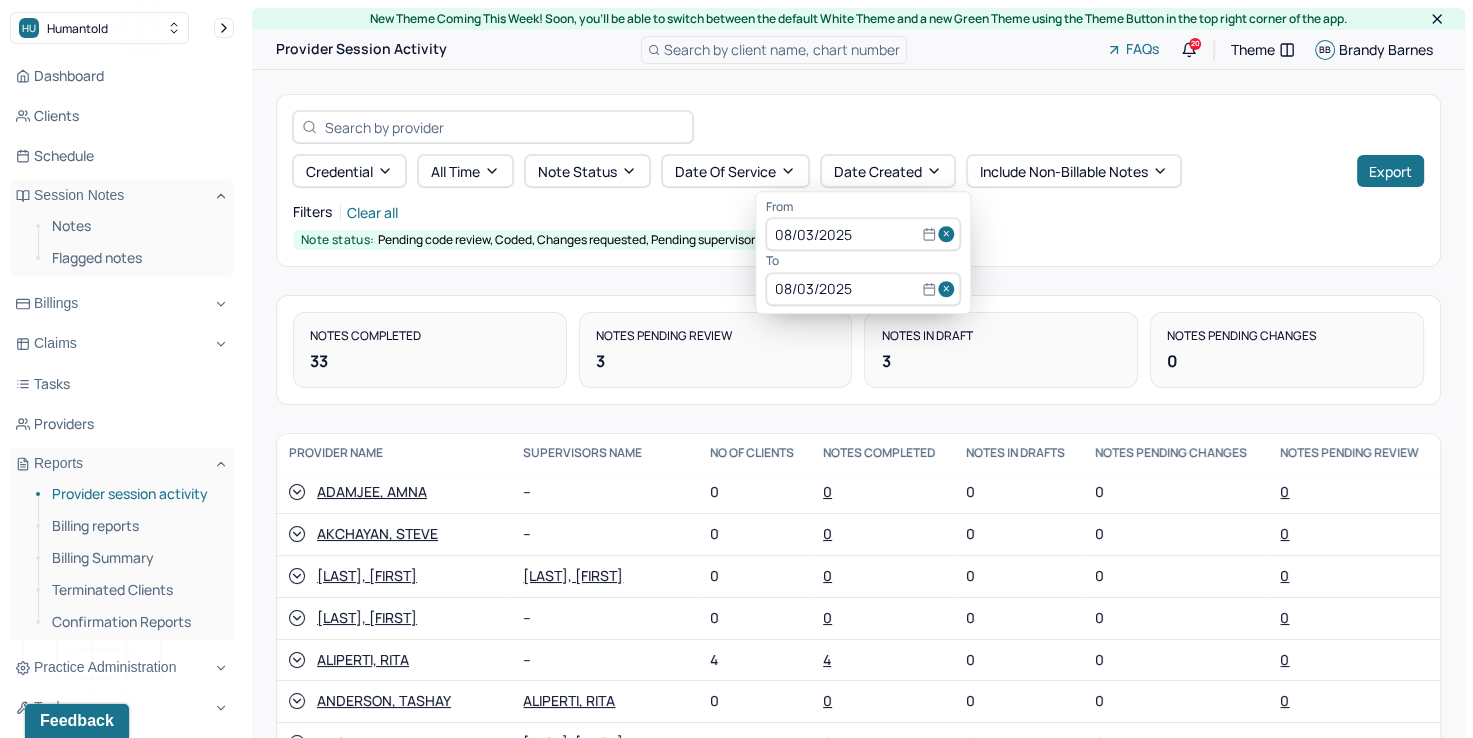 click on "Note status: Pending code review, Coded, Changes requested, Pending supervisor review" at bounding box center [858, 240] 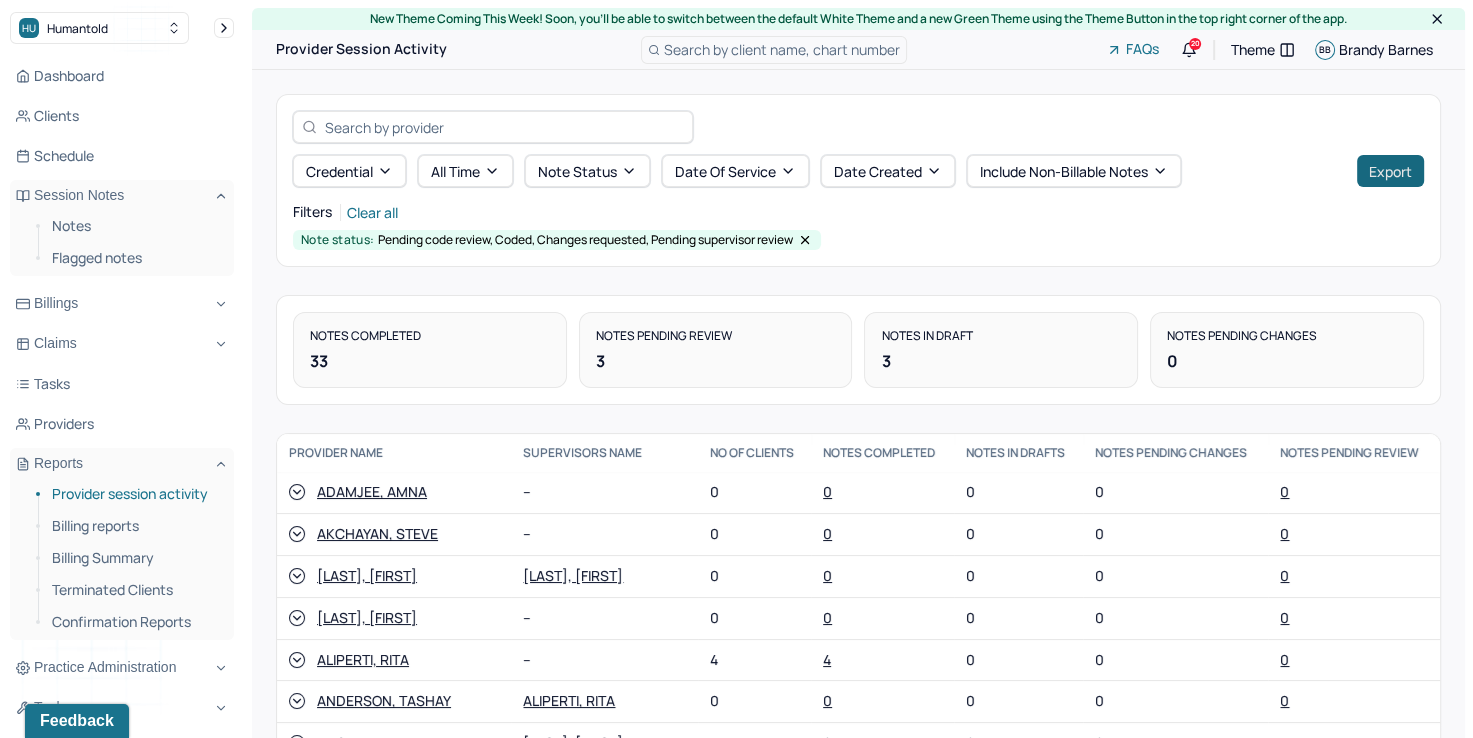 click on "Export" at bounding box center (1390, 171) 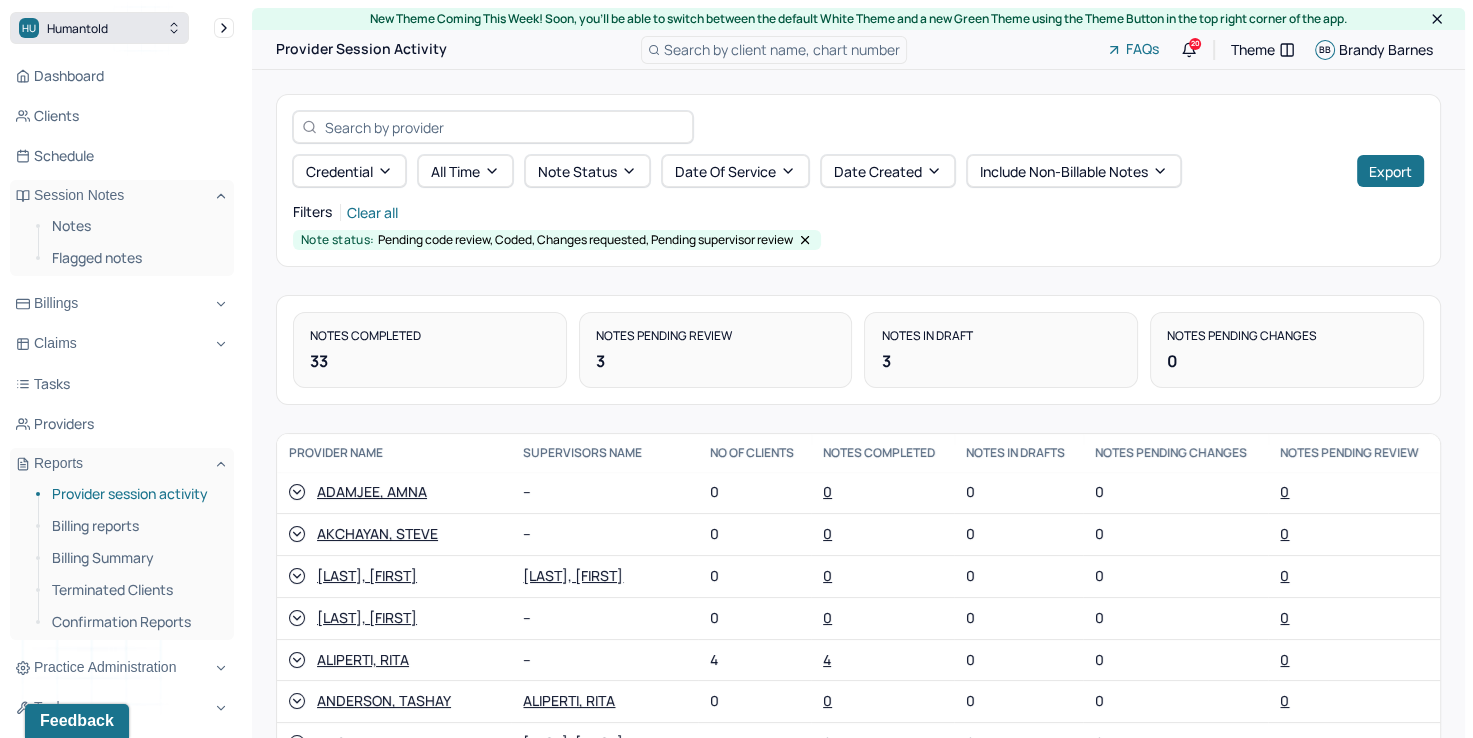 click on "HU Humantold" at bounding box center [99, 28] 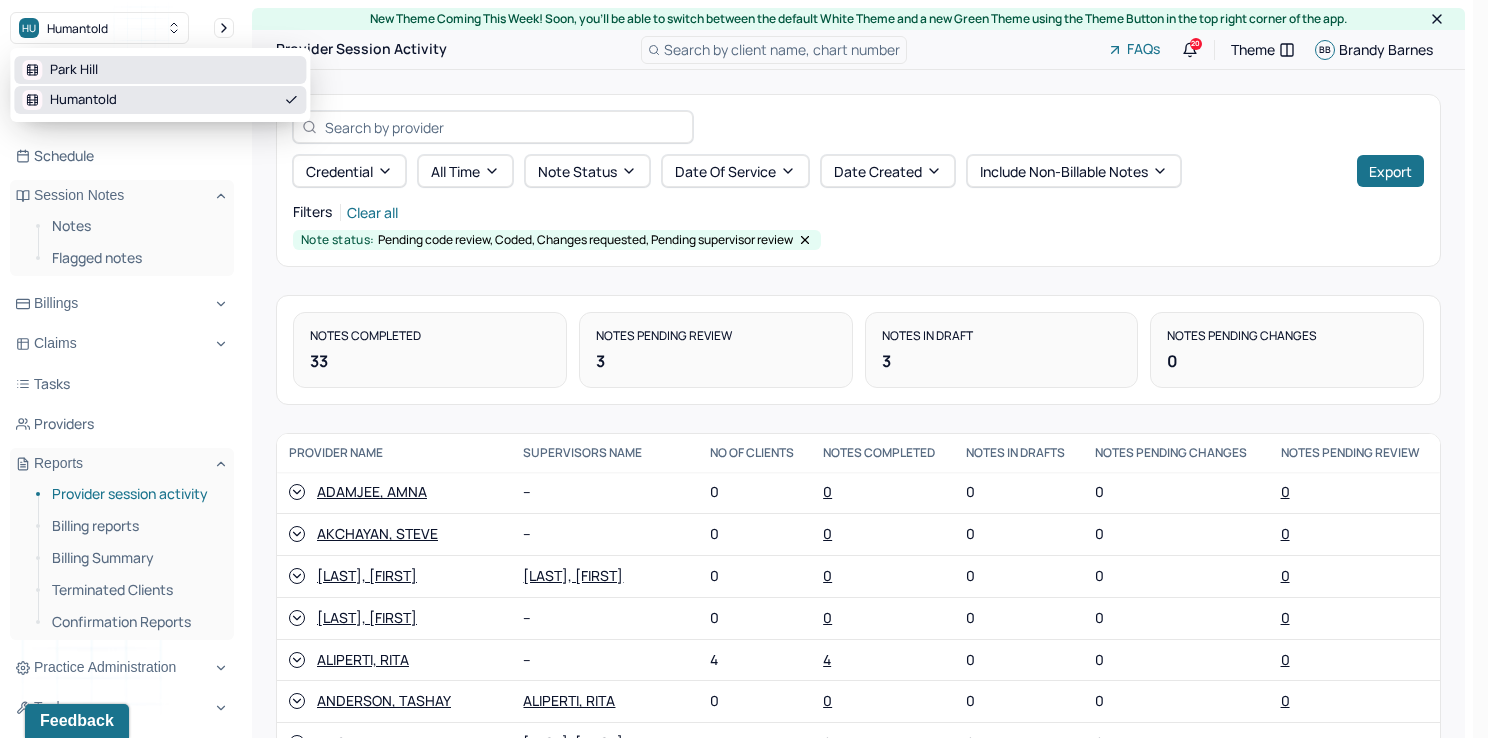 click on "Park Hill" at bounding box center [160, 70] 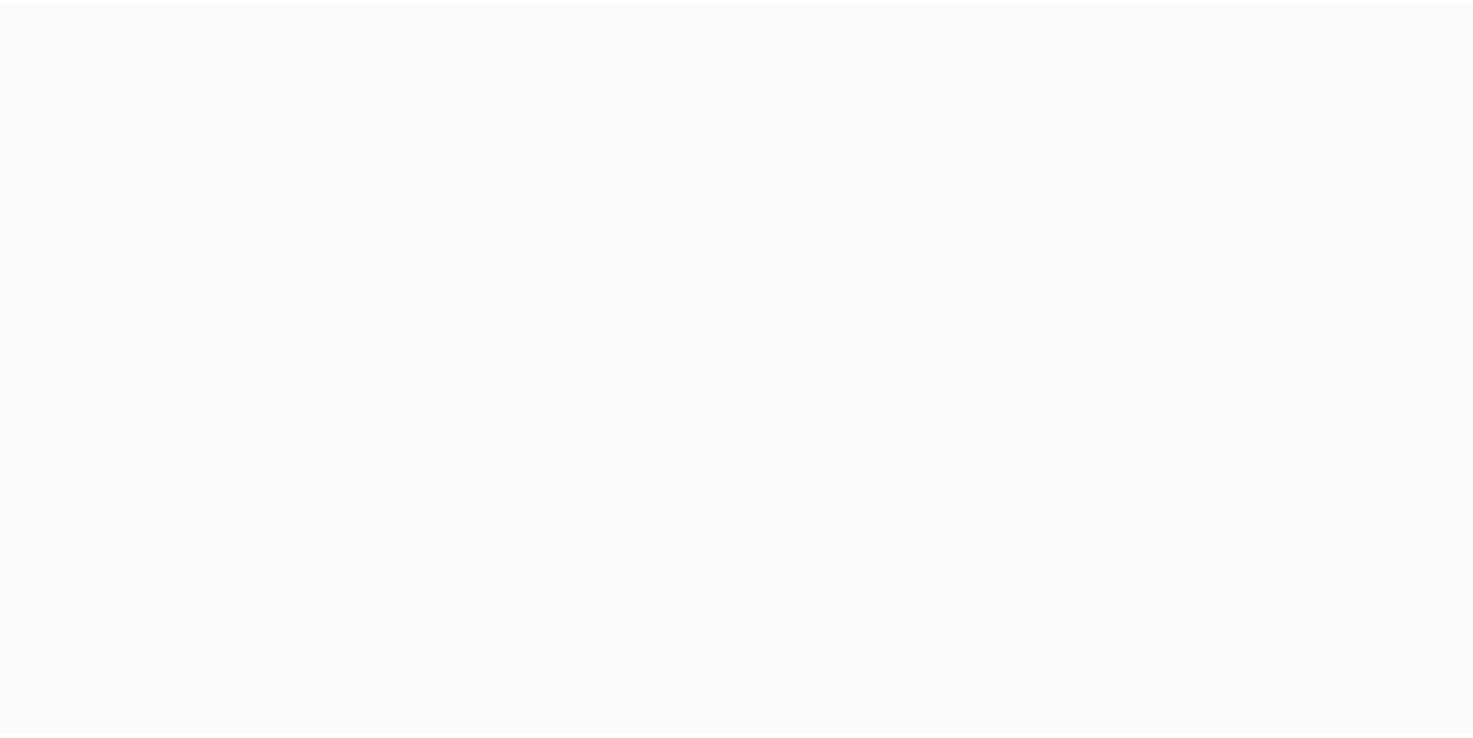 scroll, scrollTop: 0, scrollLeft: 0, axis: both 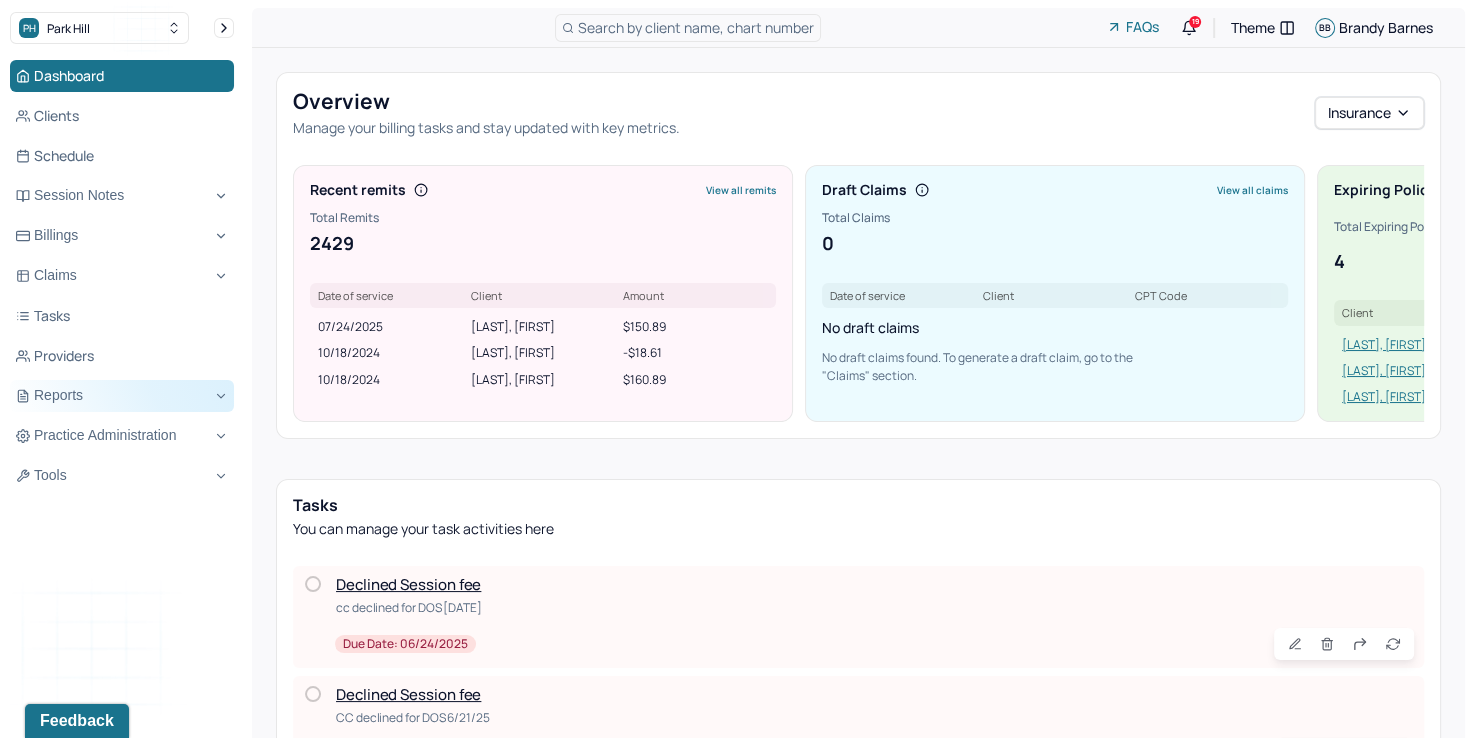 click on "Reports" at bounding box center [122, 396] 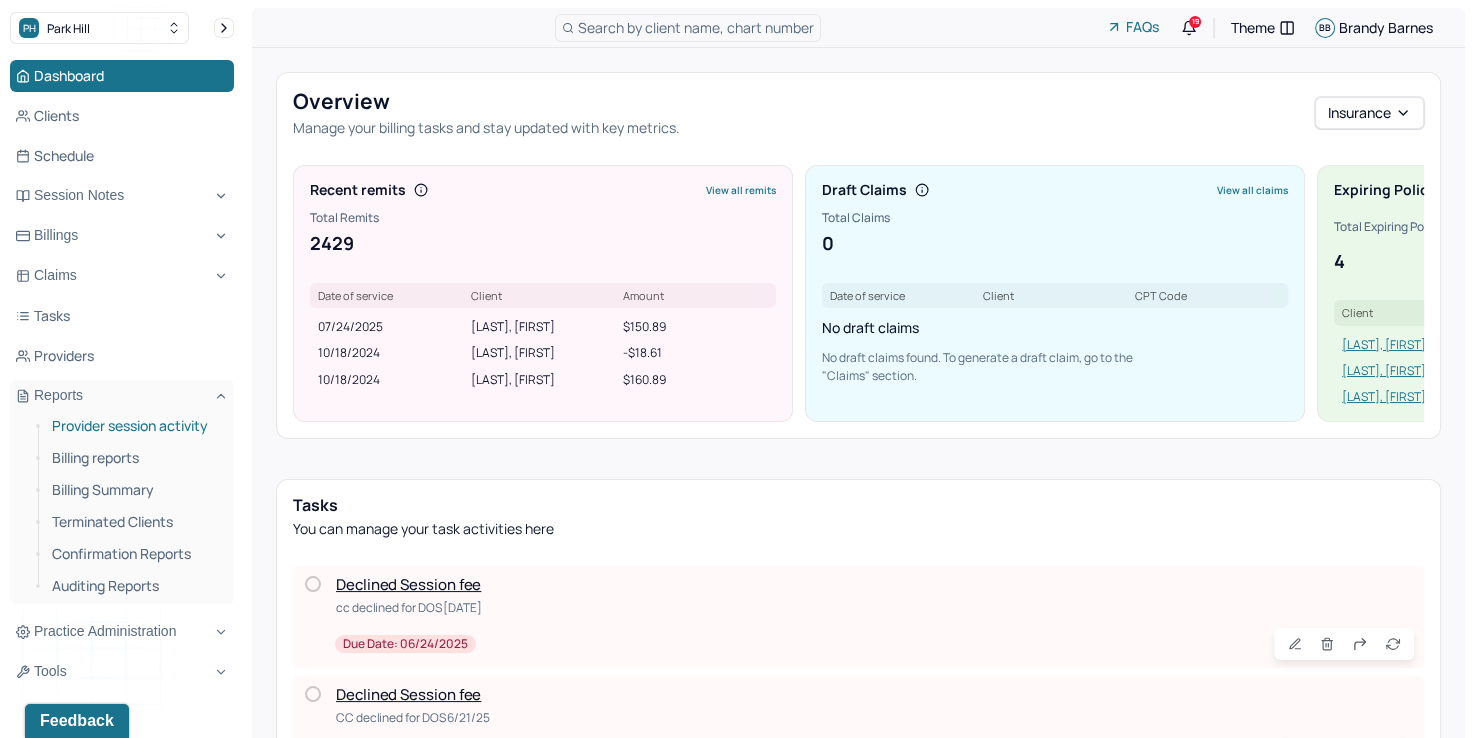 click on "Provider session activity" at bounding box center [135, 426] 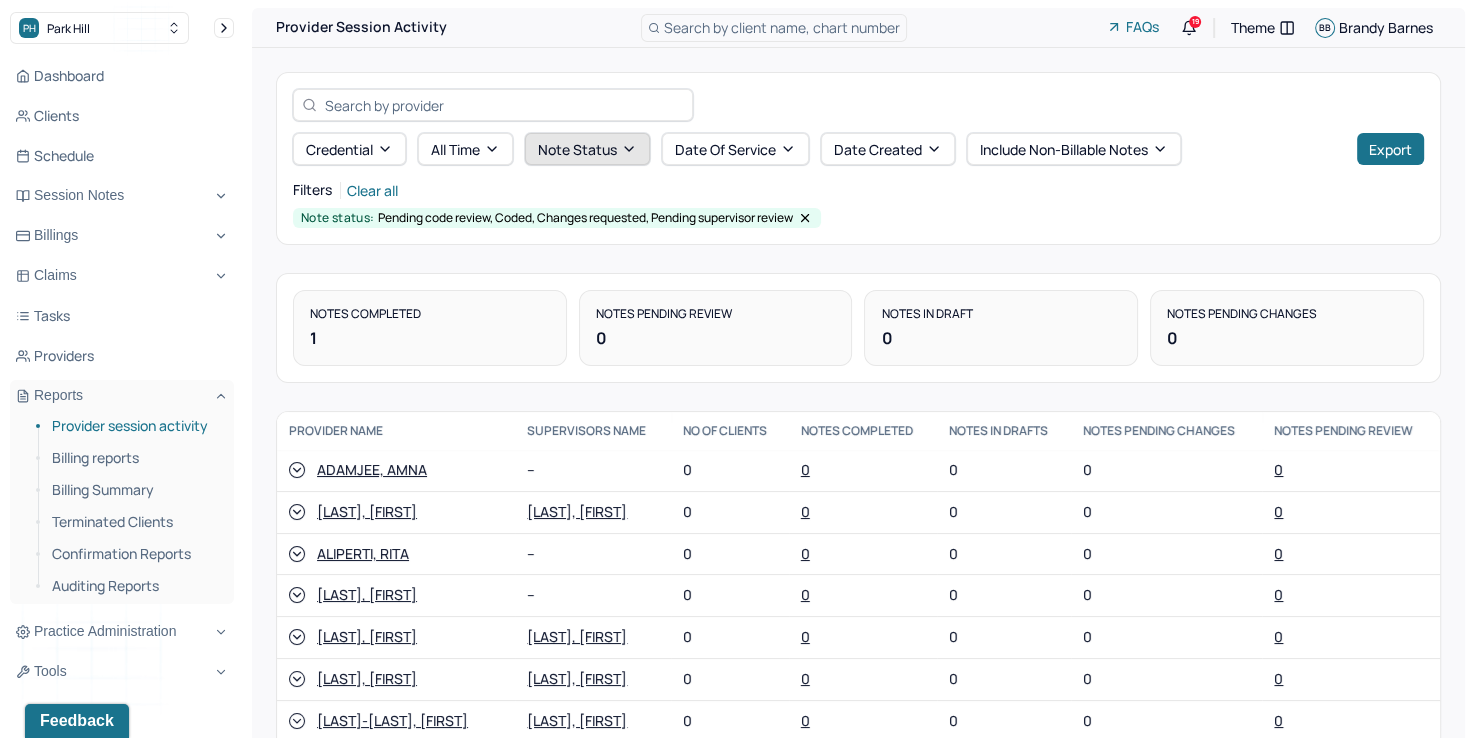 click on "Note status" at bounding box center [587, 149] 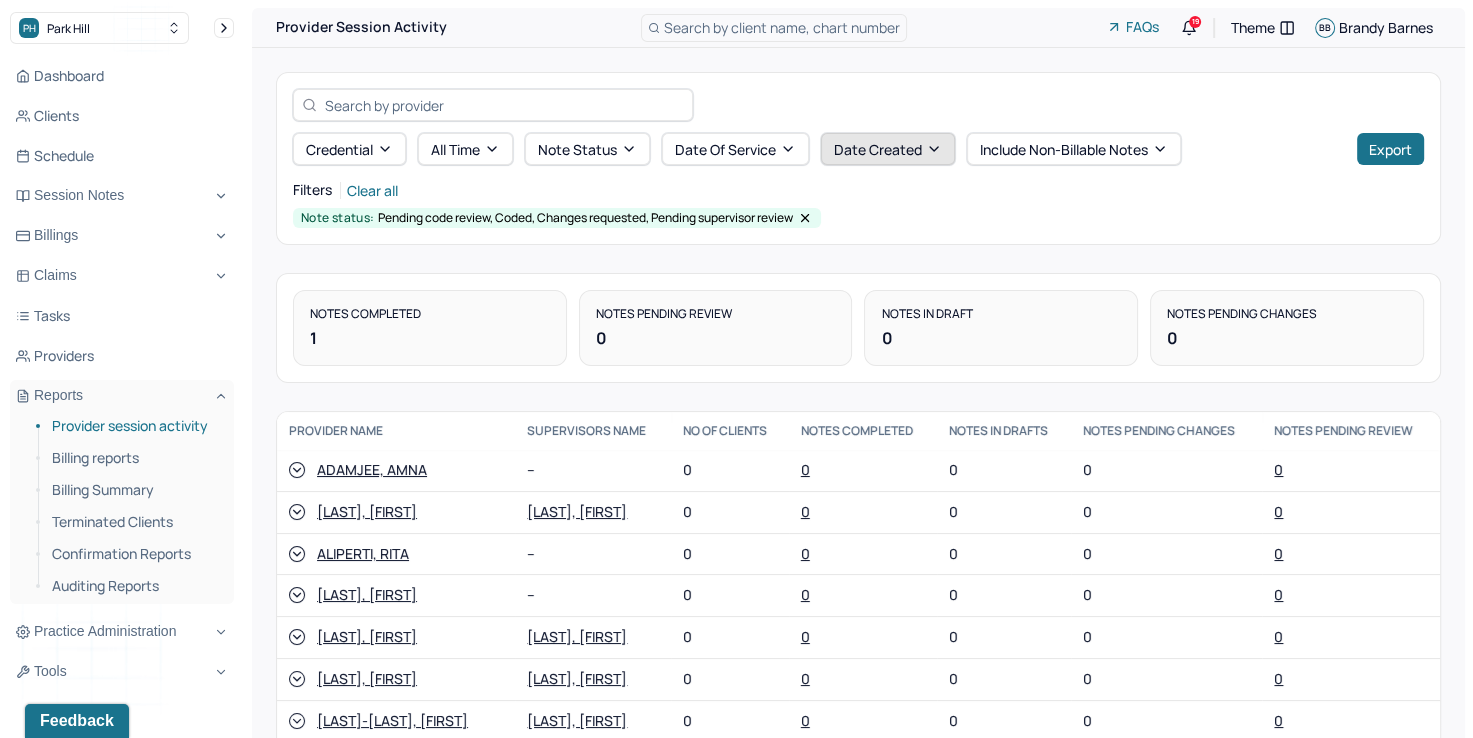 click on "Date Created" at bounding box center (888, 149) 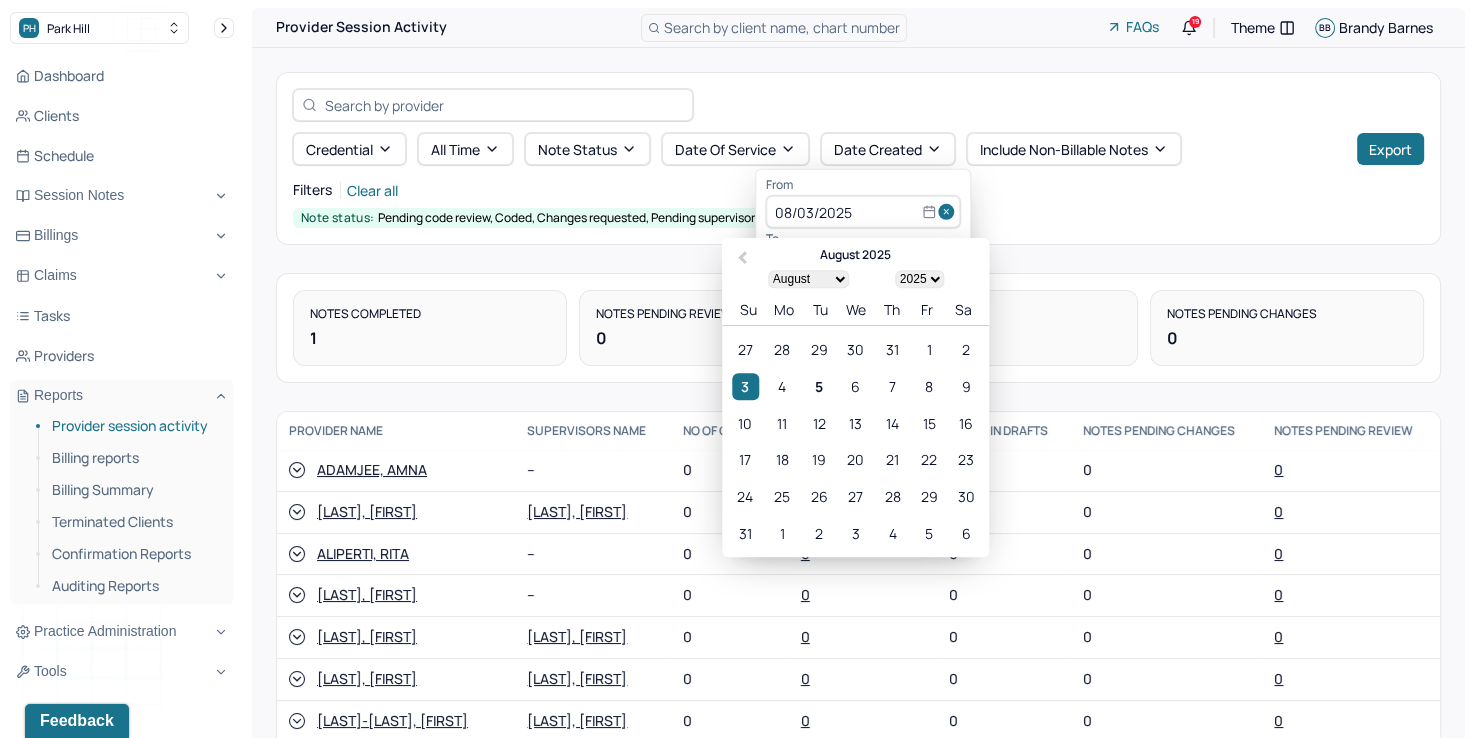 click on "Credential All time Note status Date Of Service Date Created Include non-billable notes Export Filters Clear all Note status: Pending code review, Coded, Changes requested, Pending supervisor review" at bounding box center (858, 158) 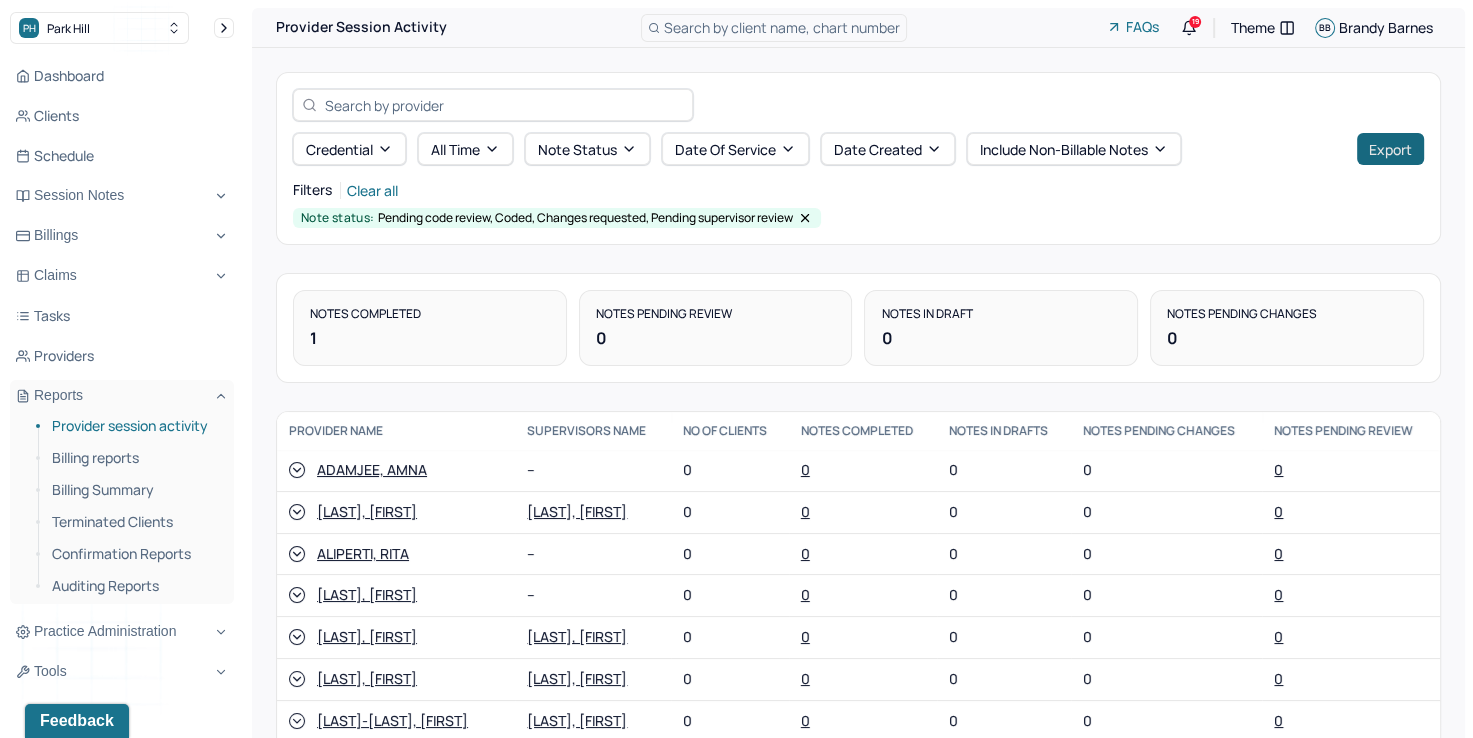 click on "Export" at bounding box center (1390, 149) 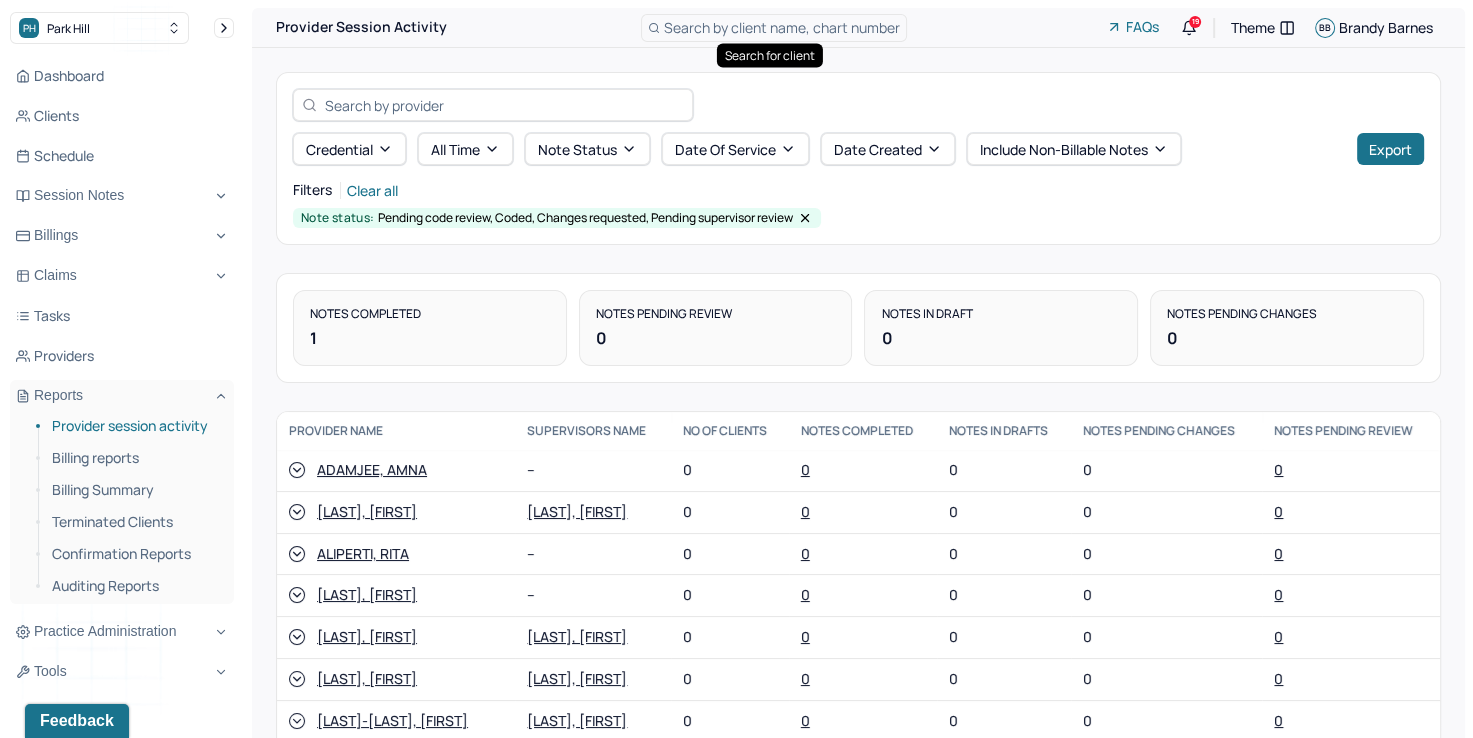 click on "Search by client name, chart number" at bounding box center [782, 27] 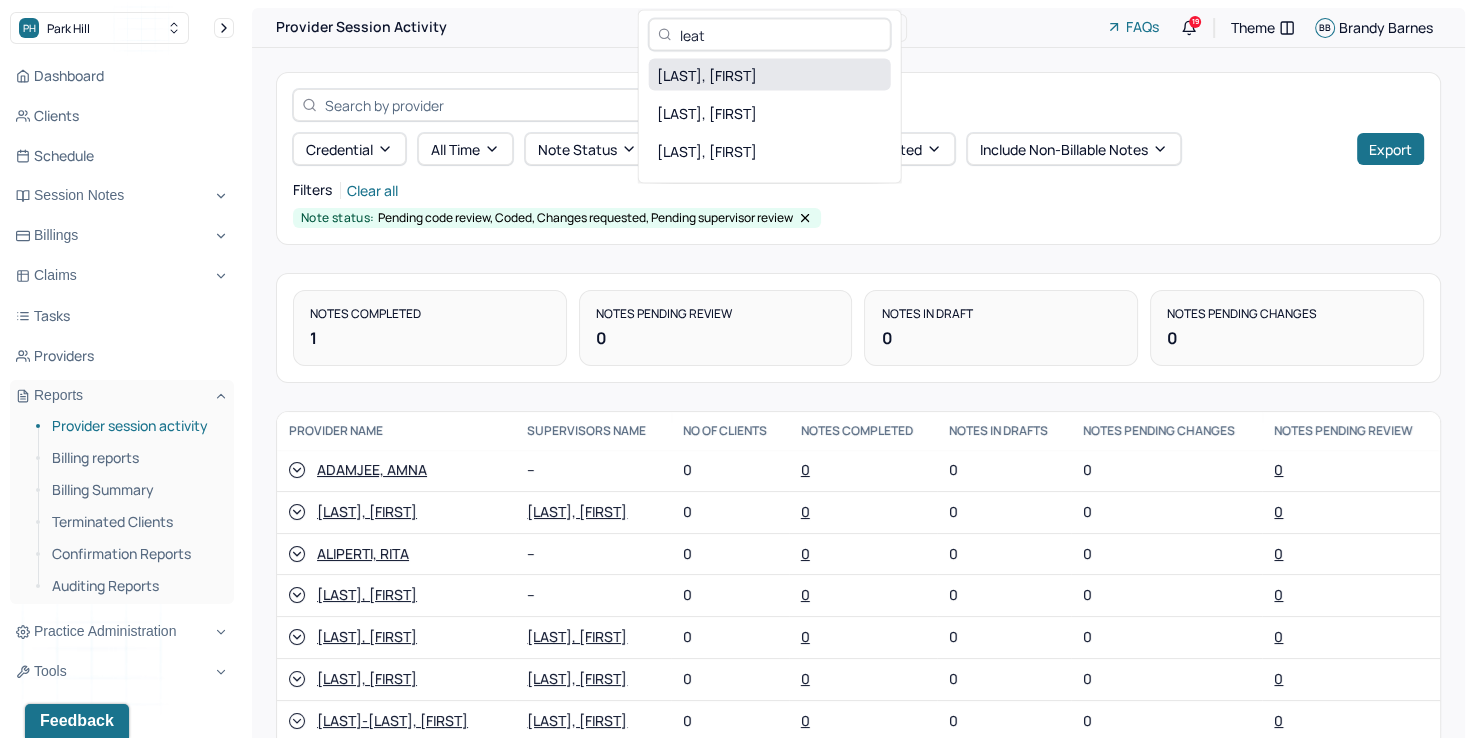 type on "leat" 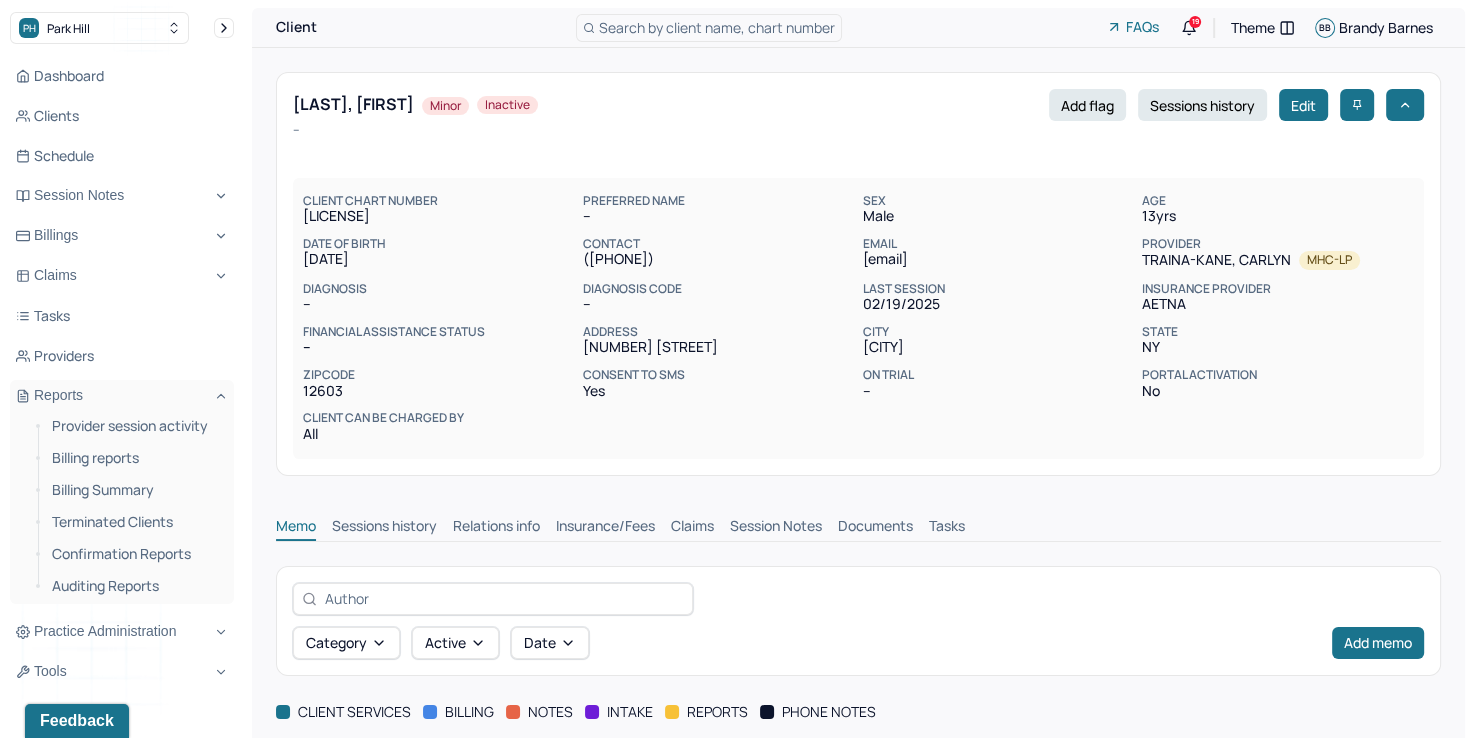 click on "Search by client name, chart number" at bounding box center [709, 28] 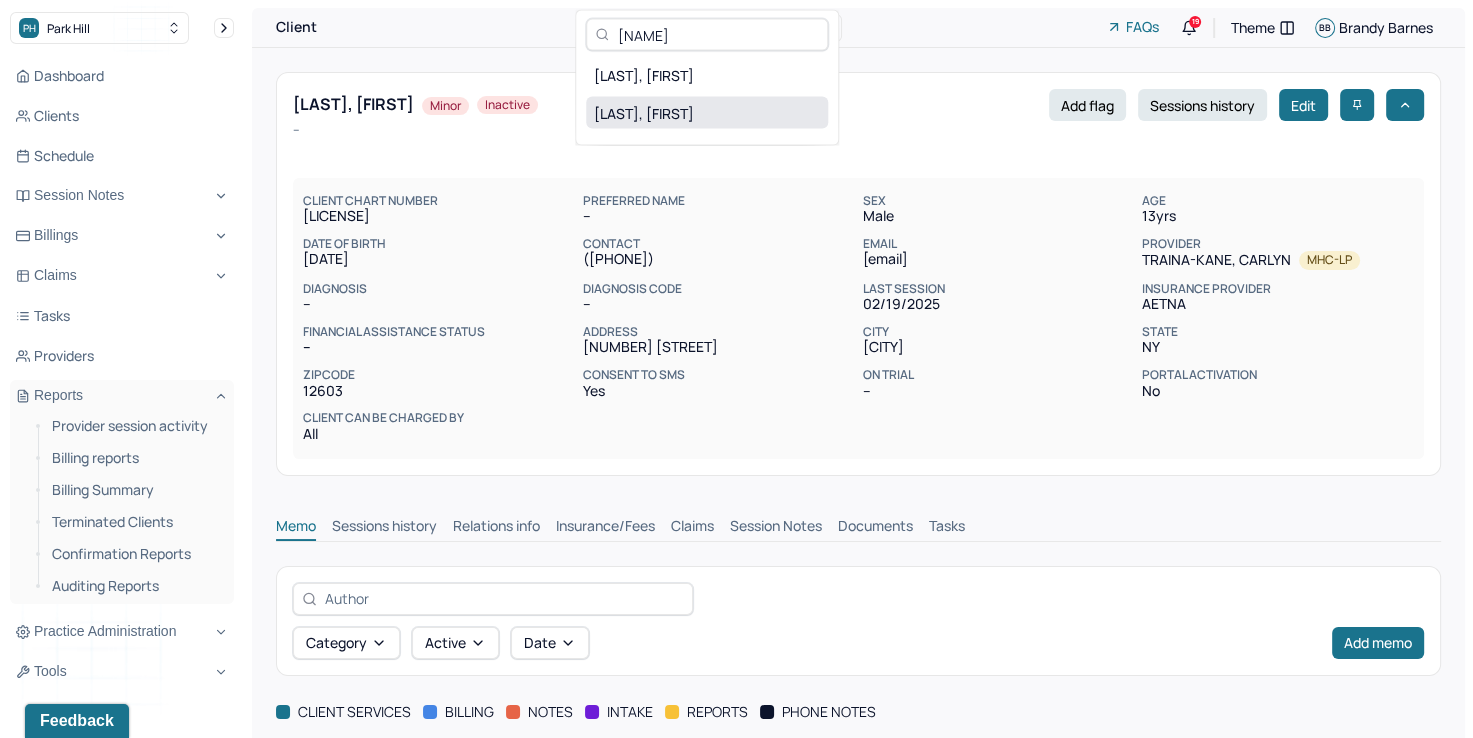 type on "calder" 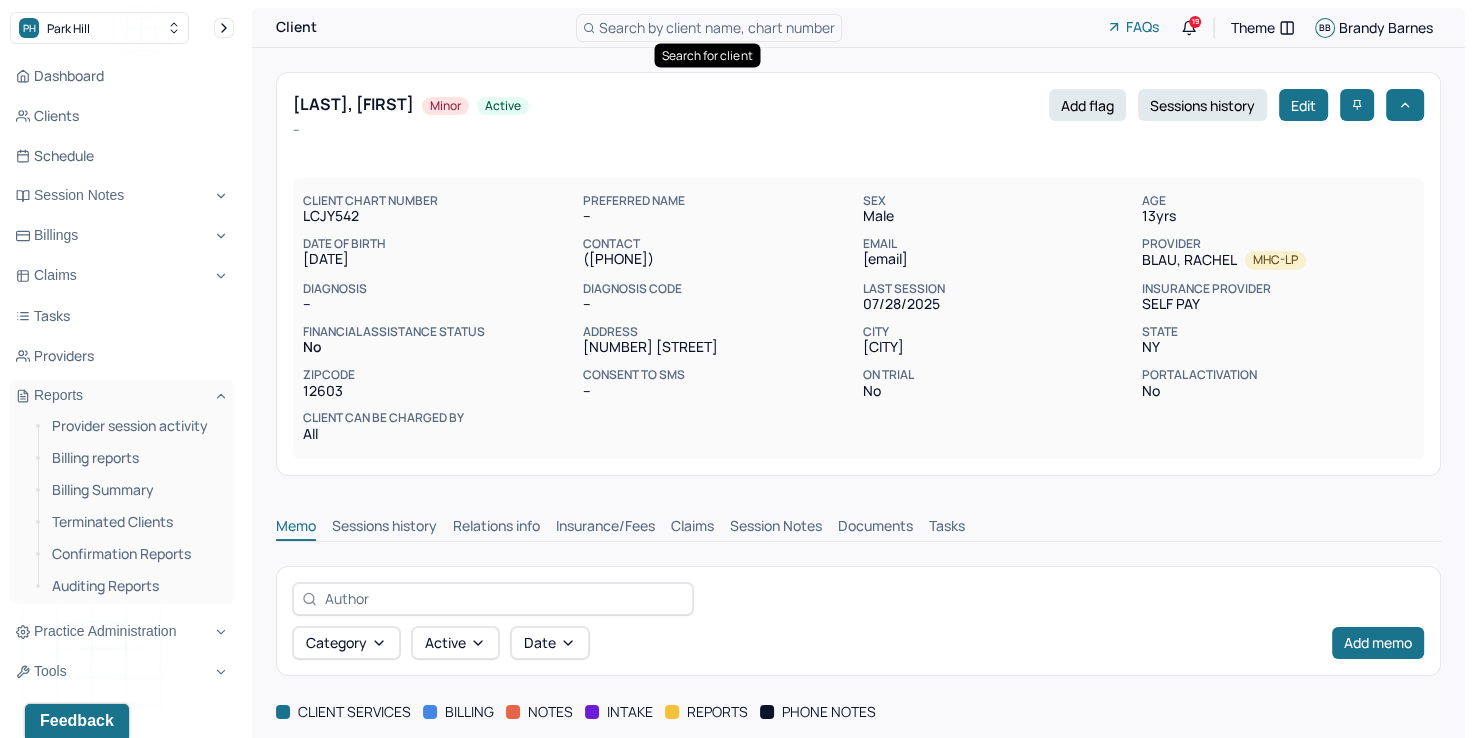 scroll, scrollTop: 0, scrollLeft: 0, axis: both 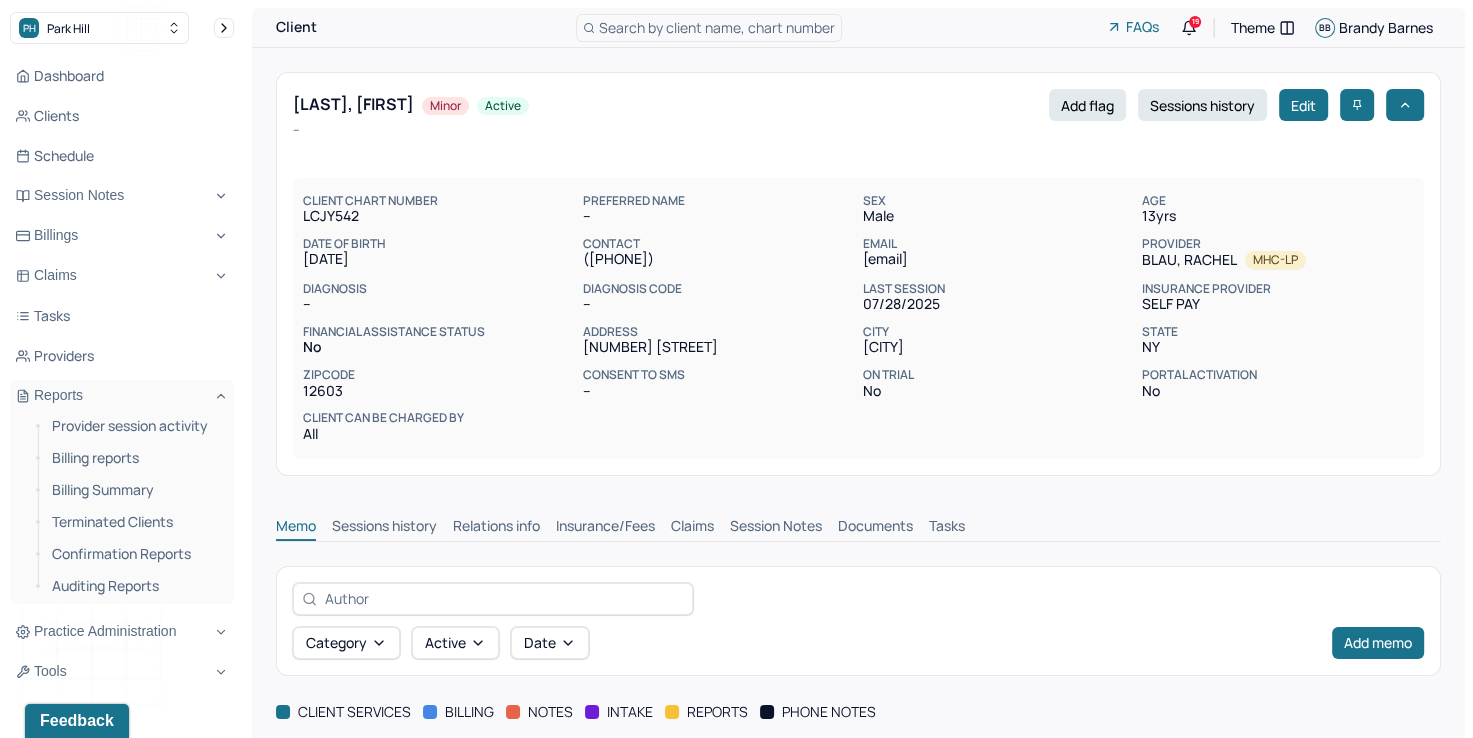 click on "Insurance/Fees" at bounding box center (605, 528) 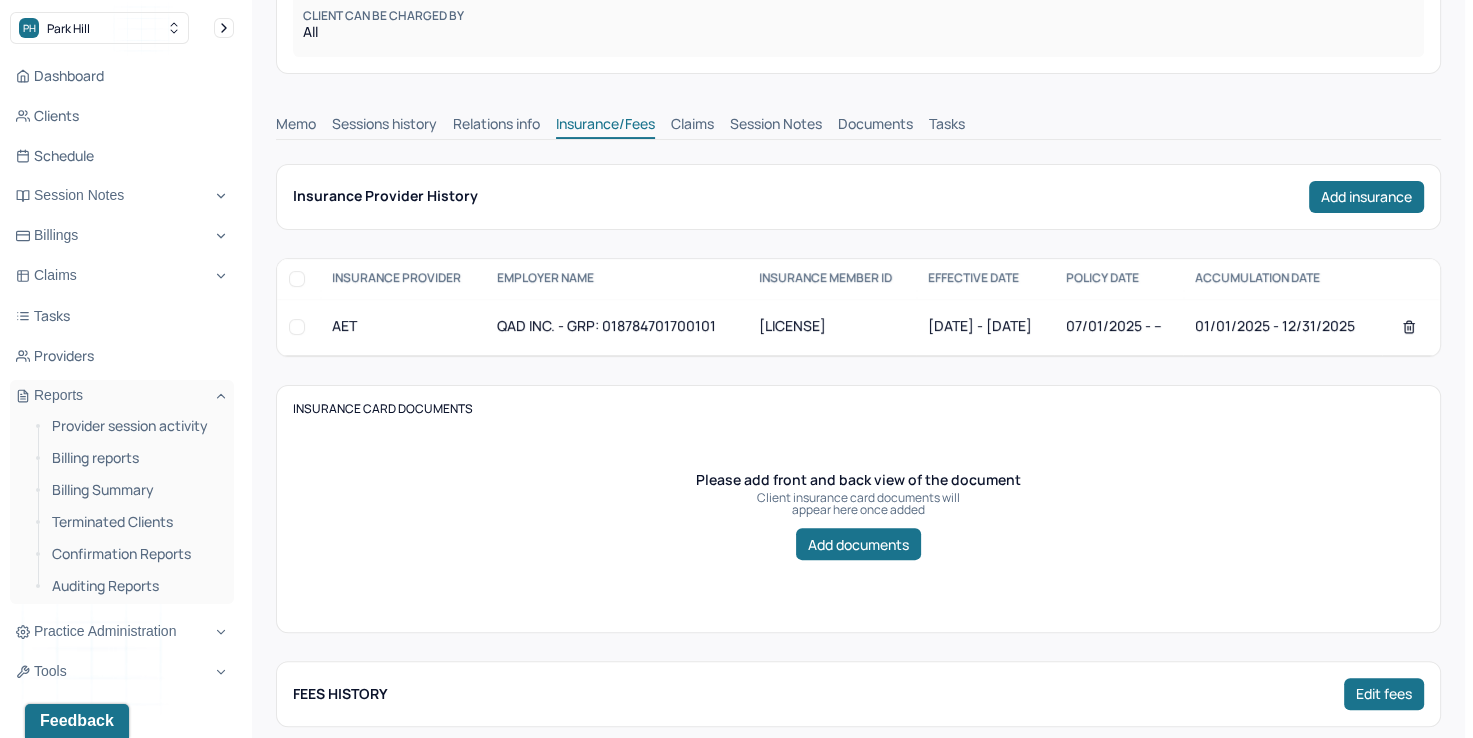 scroll, scrollTop: 400, scrollLeft: 0, axis: vertical 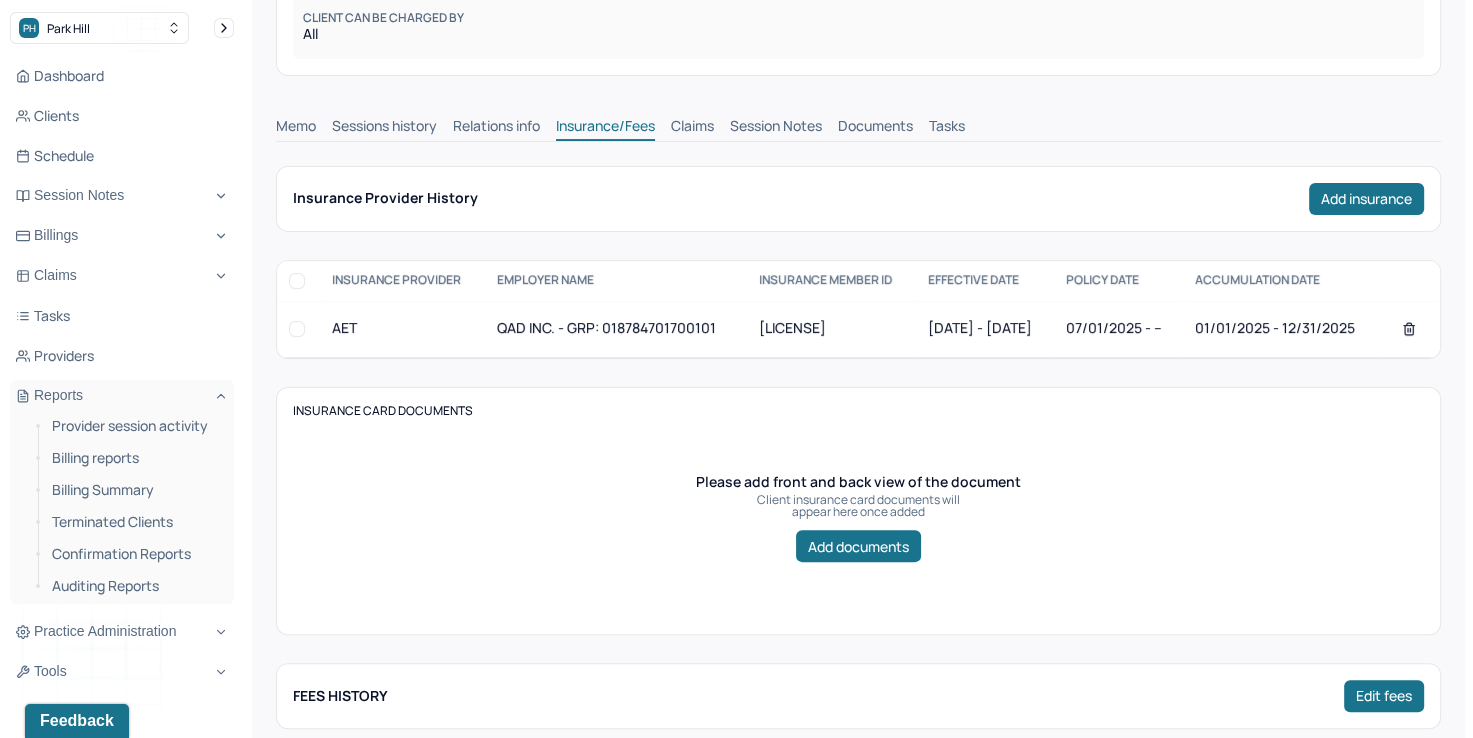 click on "Claims" at bounding box center (692, 128) 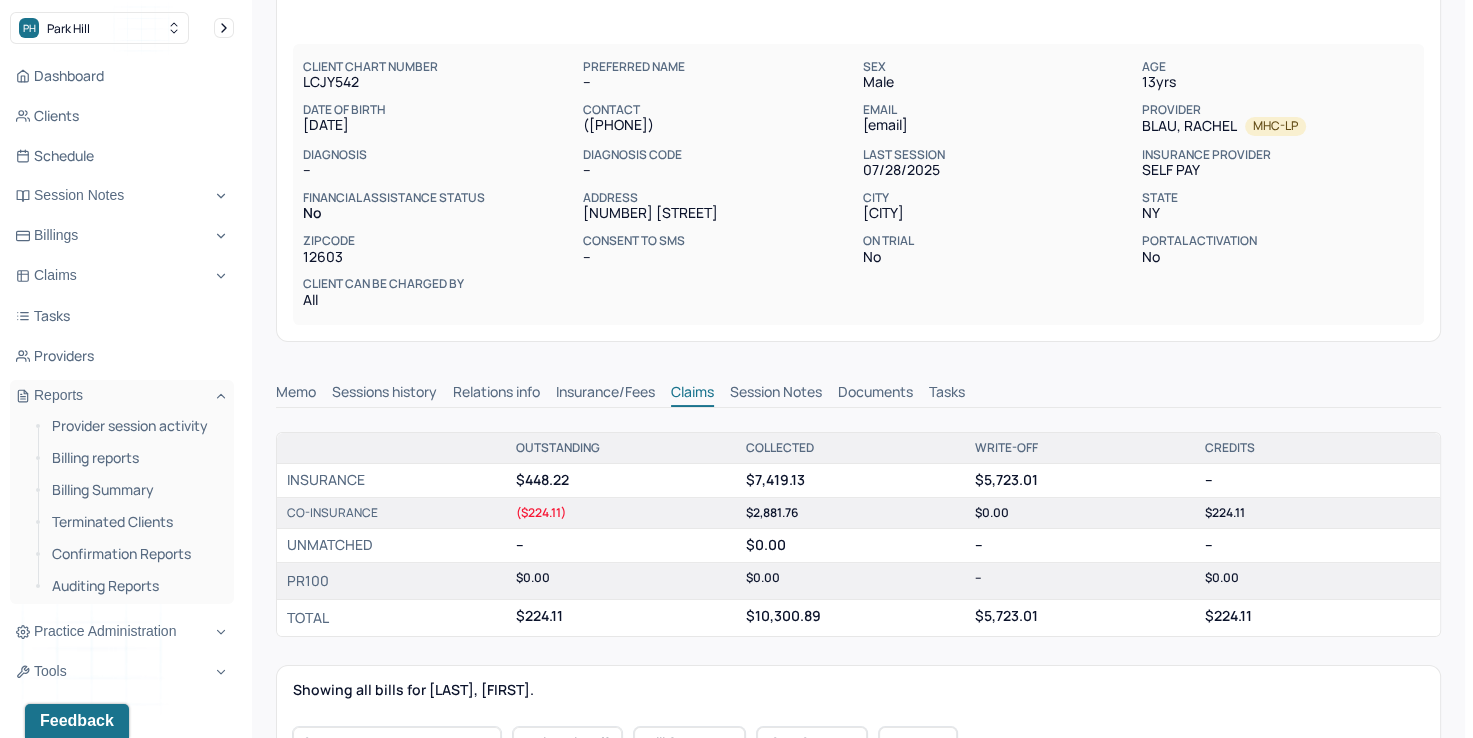 scroll, scrollTop: 100, scrollLeft: 0, axis: vertical 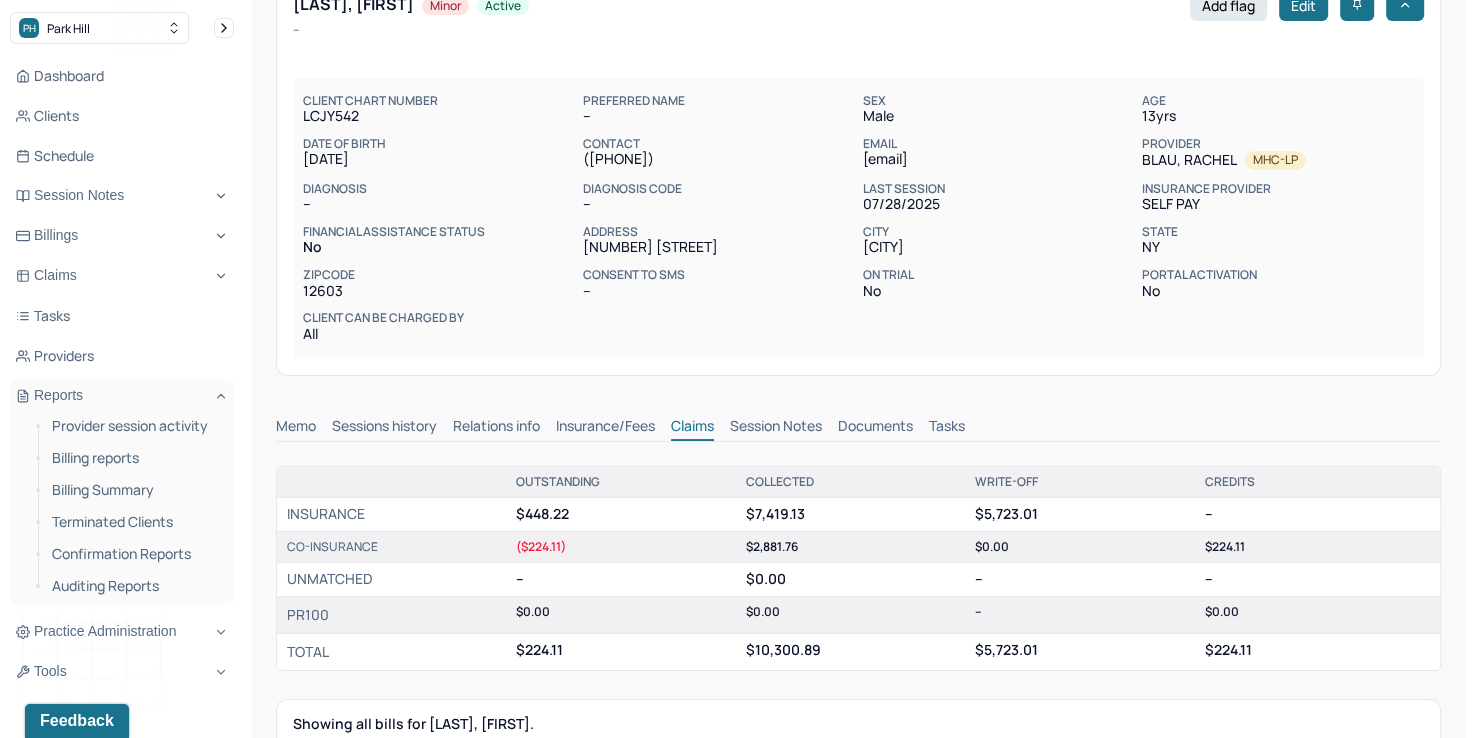 click on "Memo" at bounding box center (296, 428) 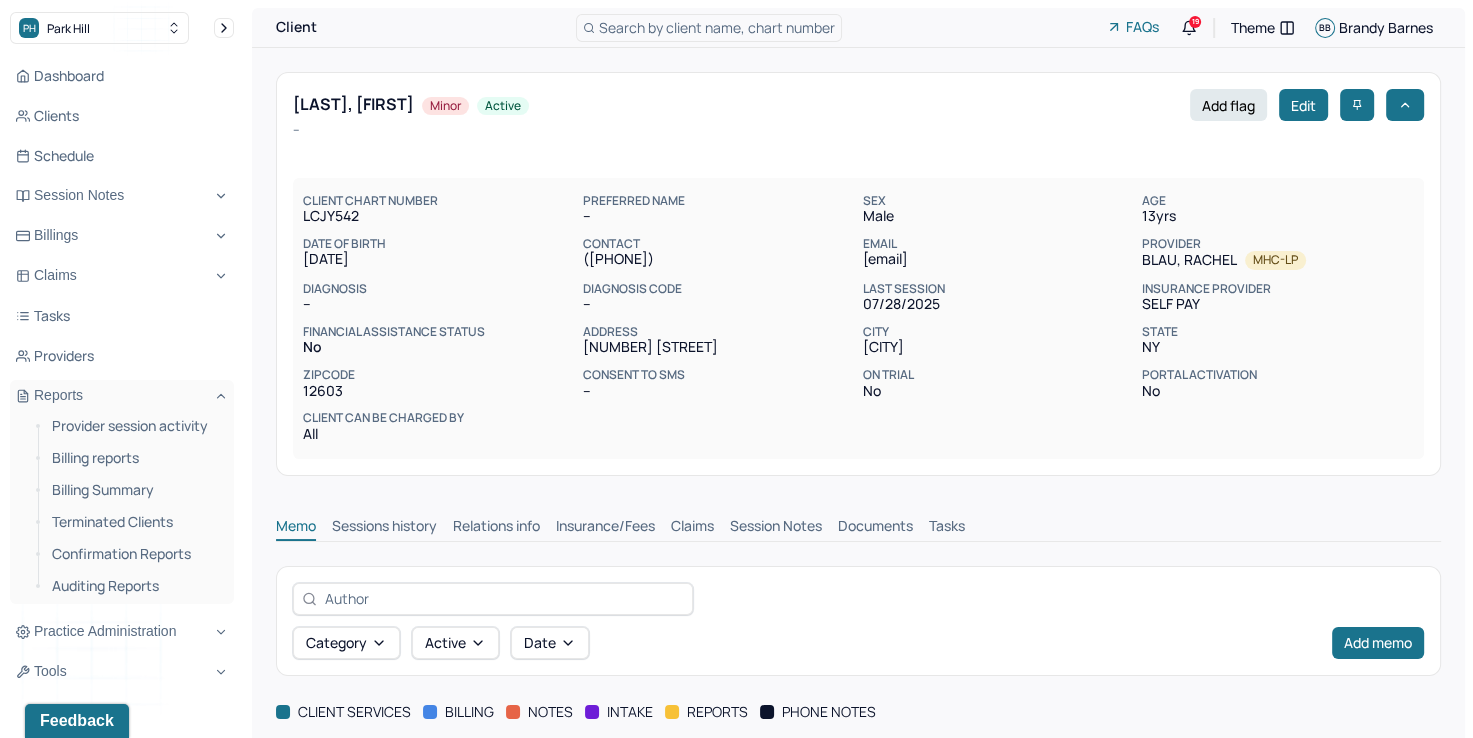 scroll, scrollTop: 0, scrollLeft: 0, axis: both 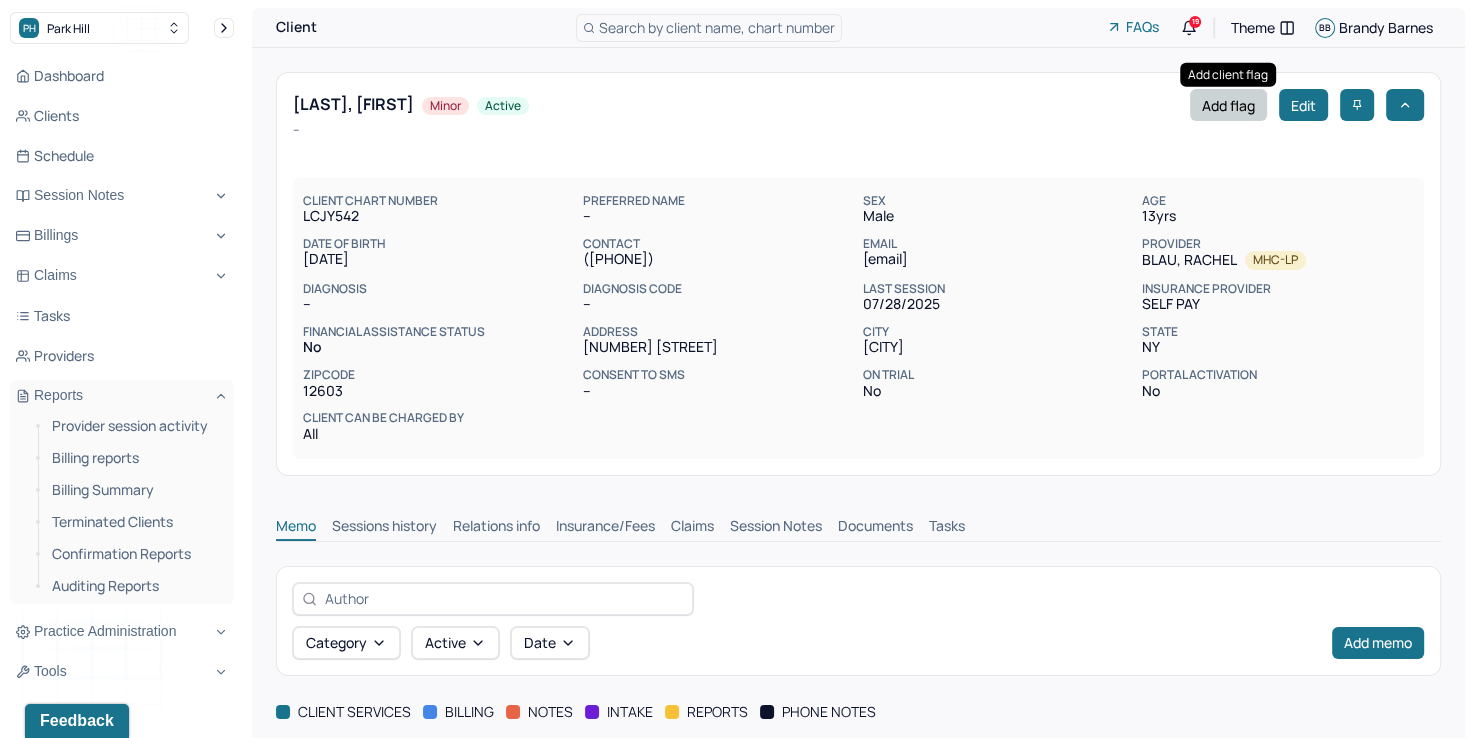 click on "Add flag" at bounding box center [1228, 105] 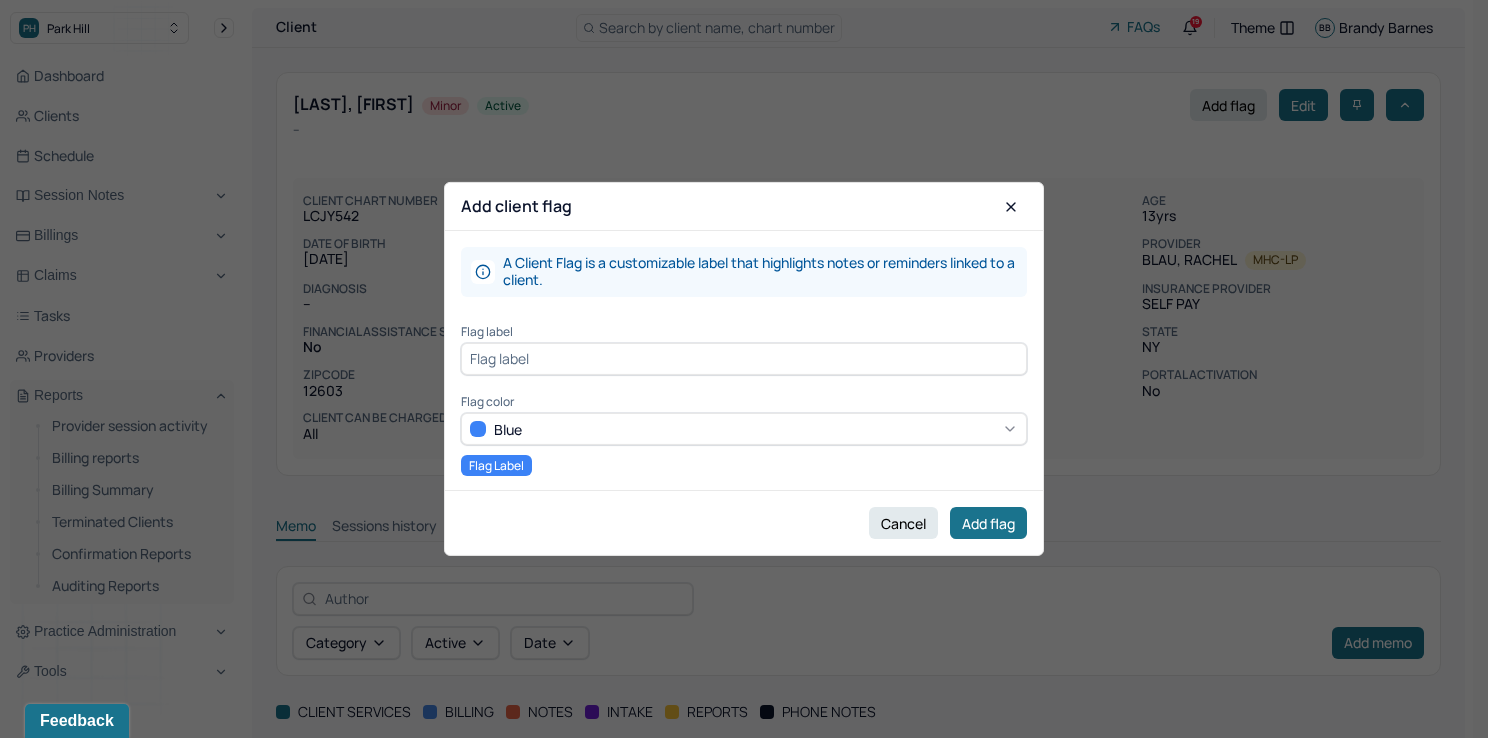 click at bounding box center (744, 359) 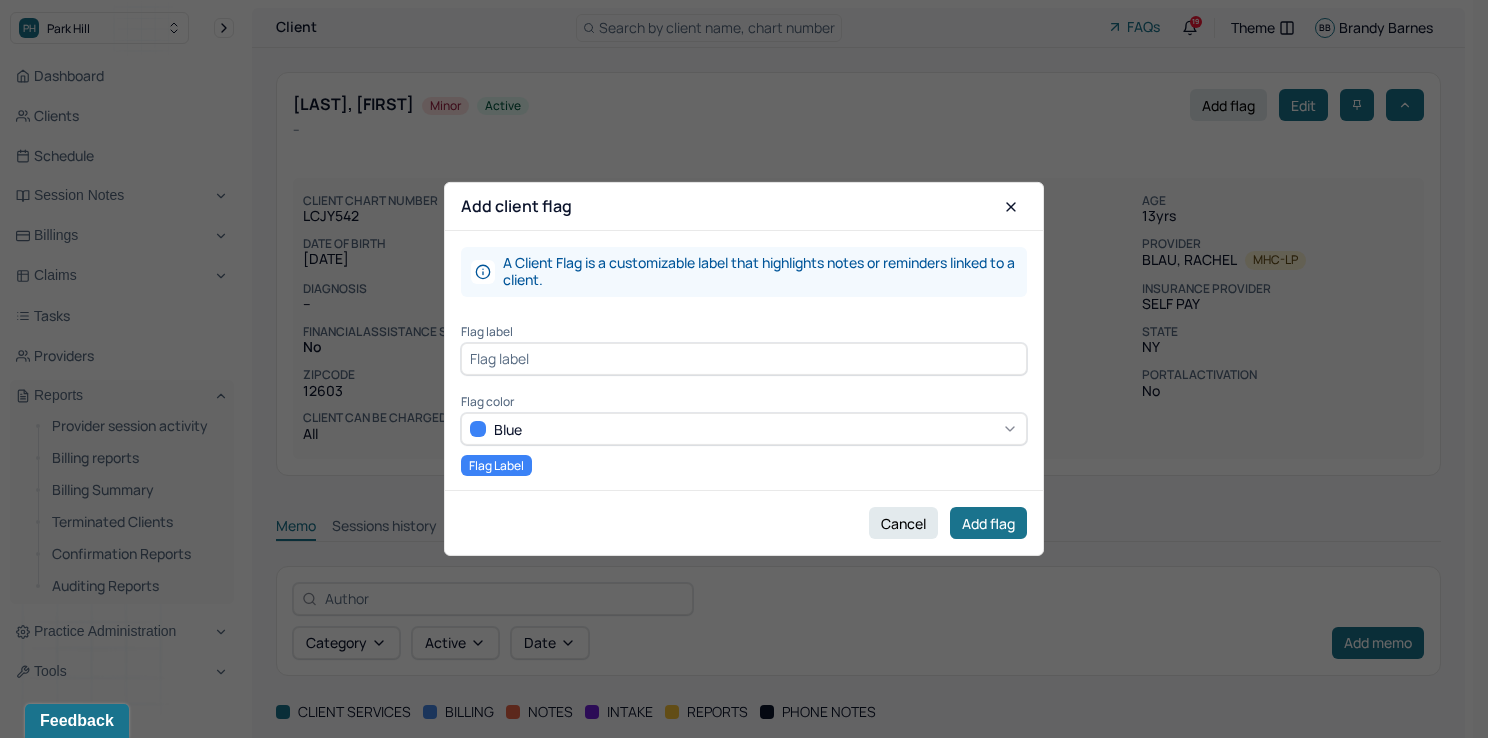 type on "CREDIT ON ACCOUNT" 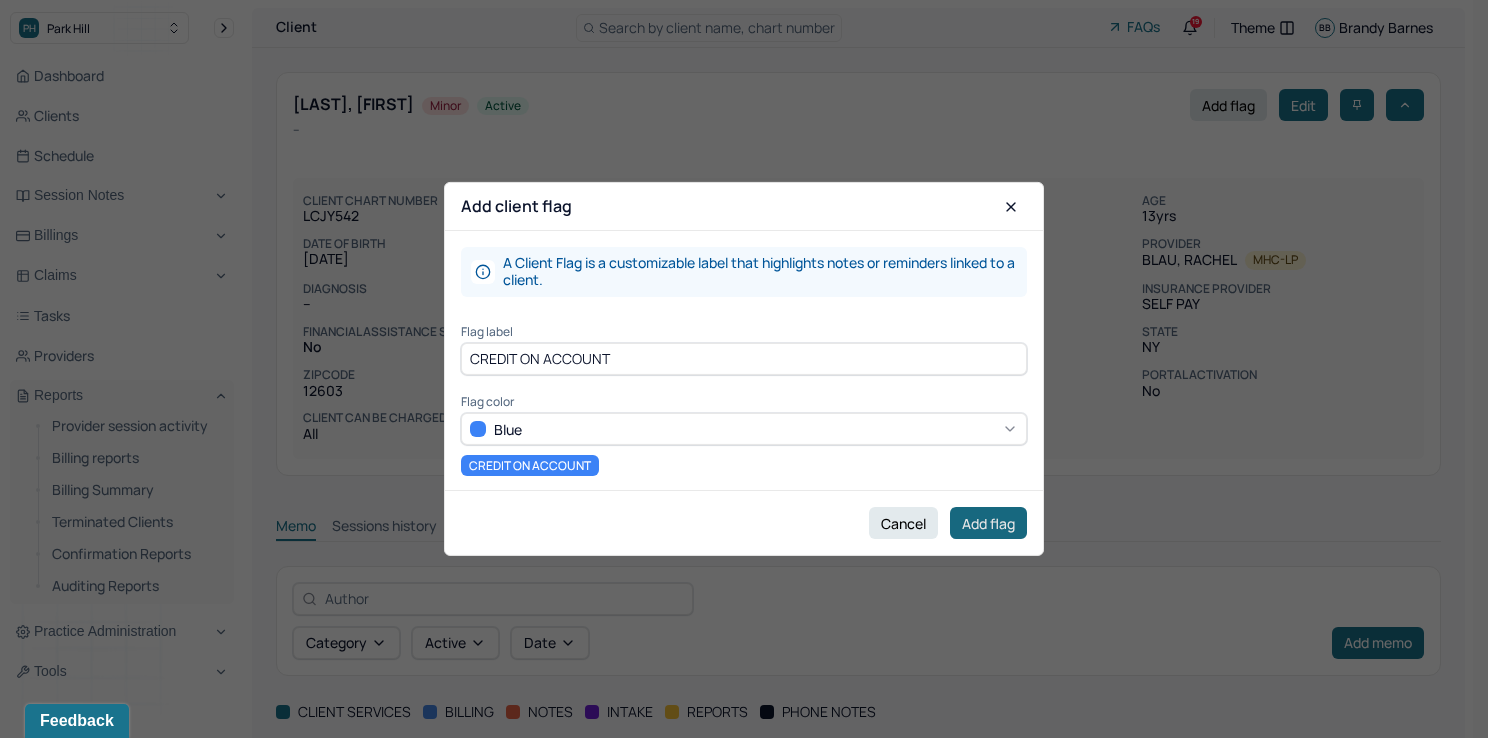 click on "Add flag" at bounding box center [988, 523] 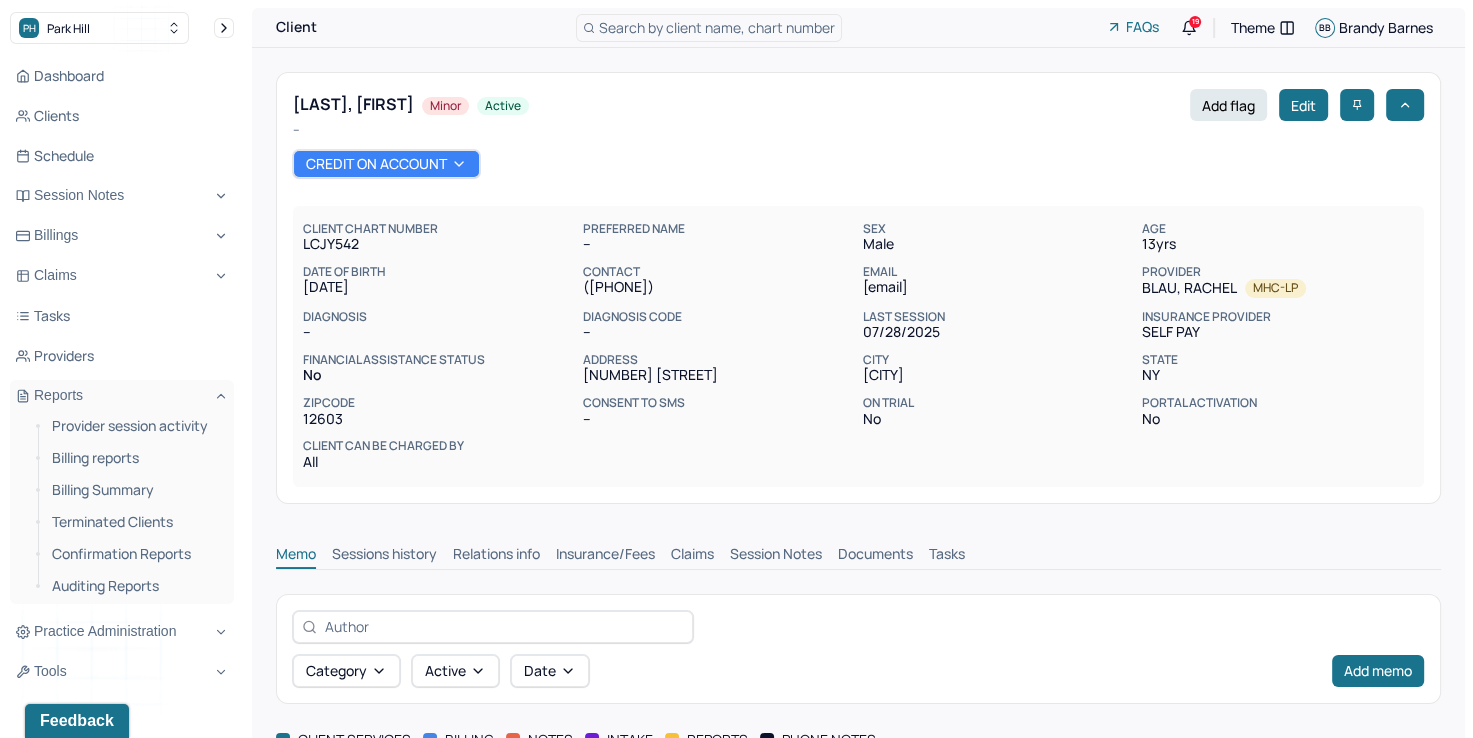 scroll, scrollTop: 100, scrollLeft: 0, axis: vertical 